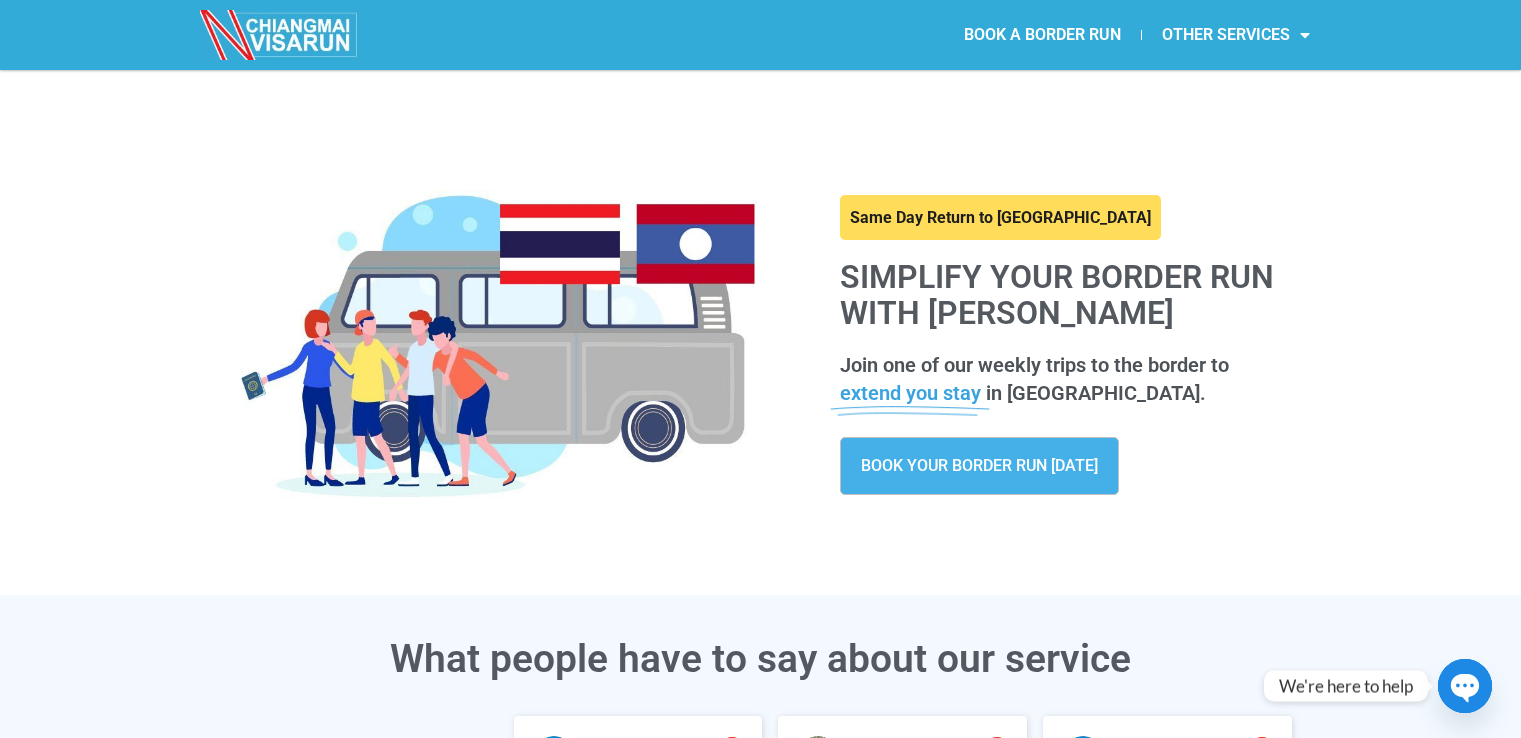 scroll, scrollTop: 1537, scrollLeft: 0, axis: vertical 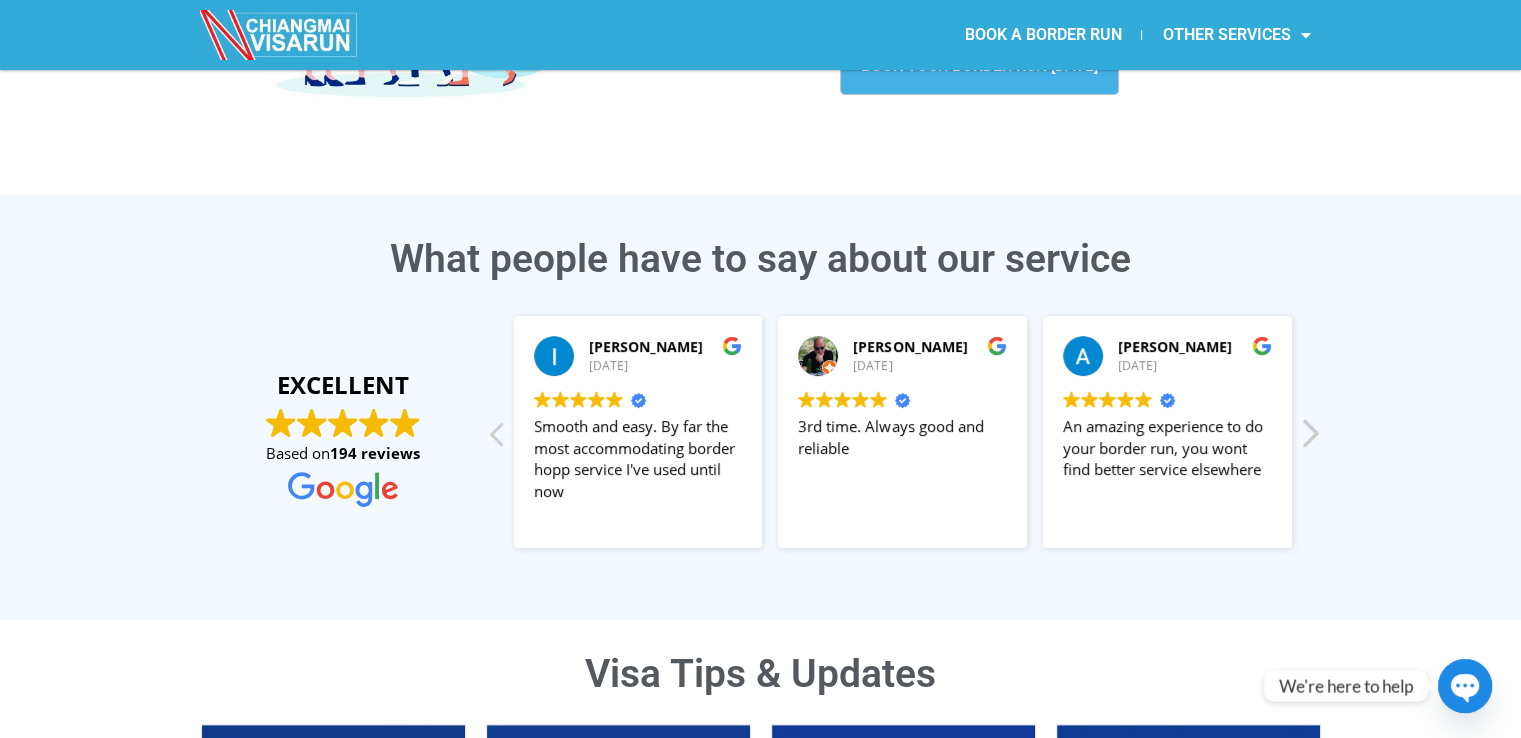 click at bounding box center [1309, 440] 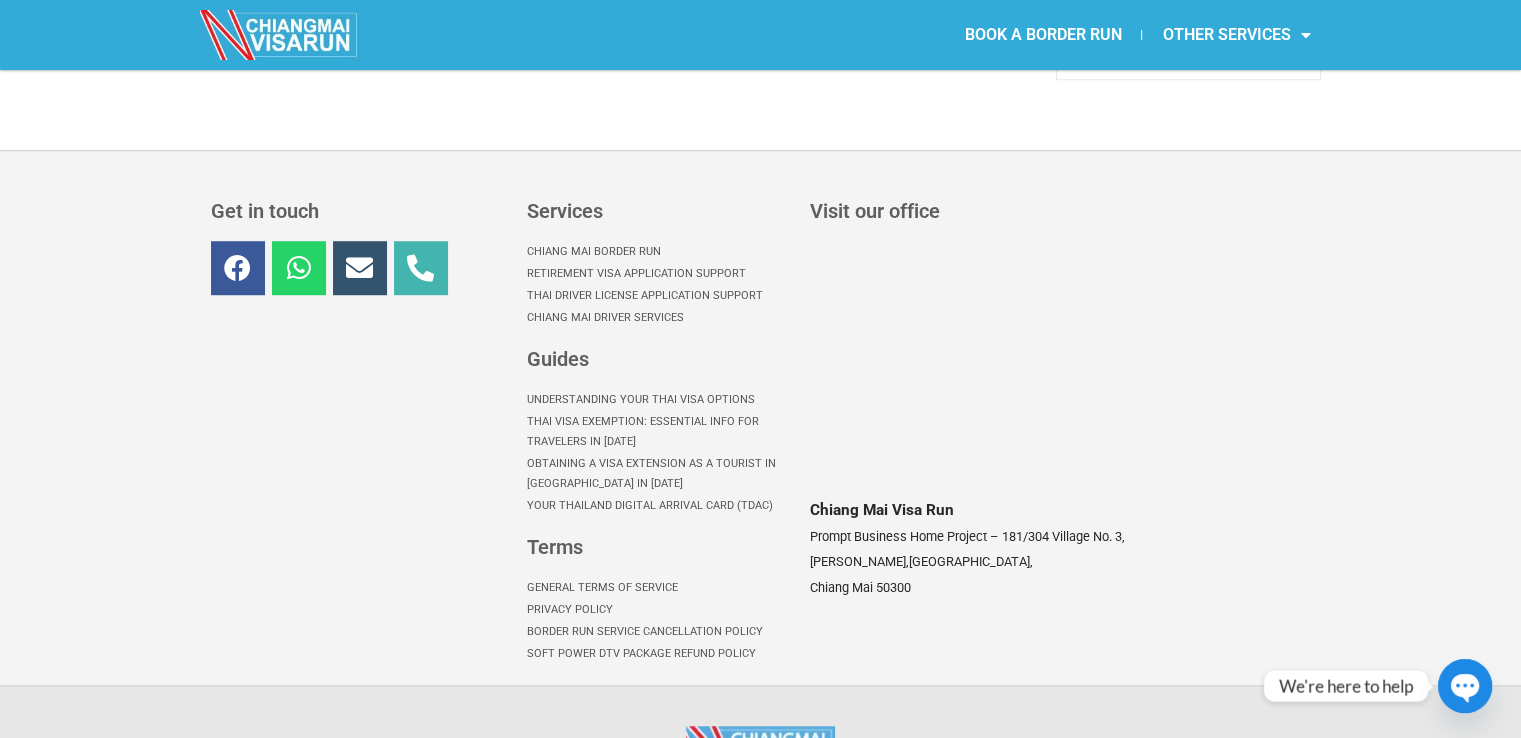 scroll, scrollTop: 1537, scrollLeft: 0, axis: vertical 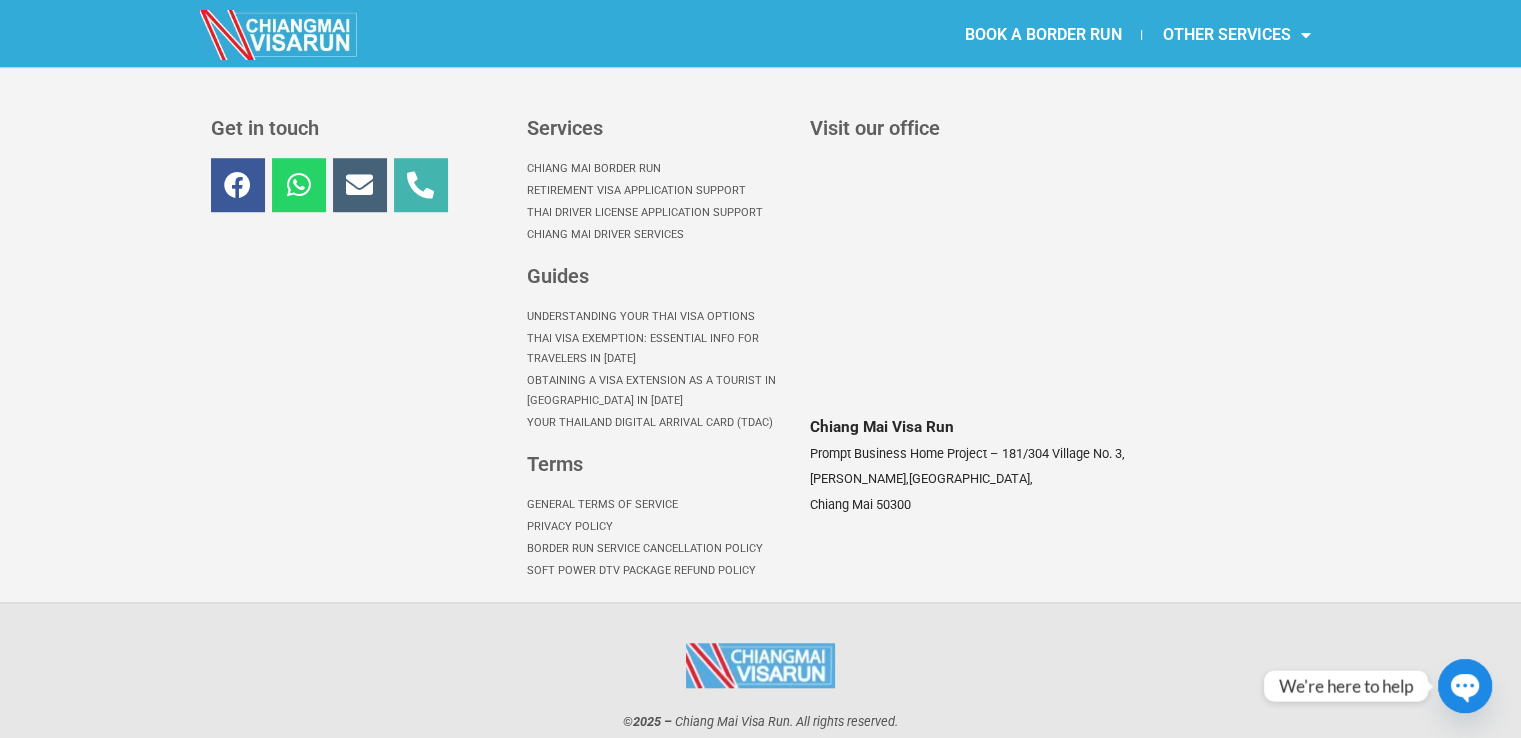 click on "Envelope" at bounding box center [360, 185] 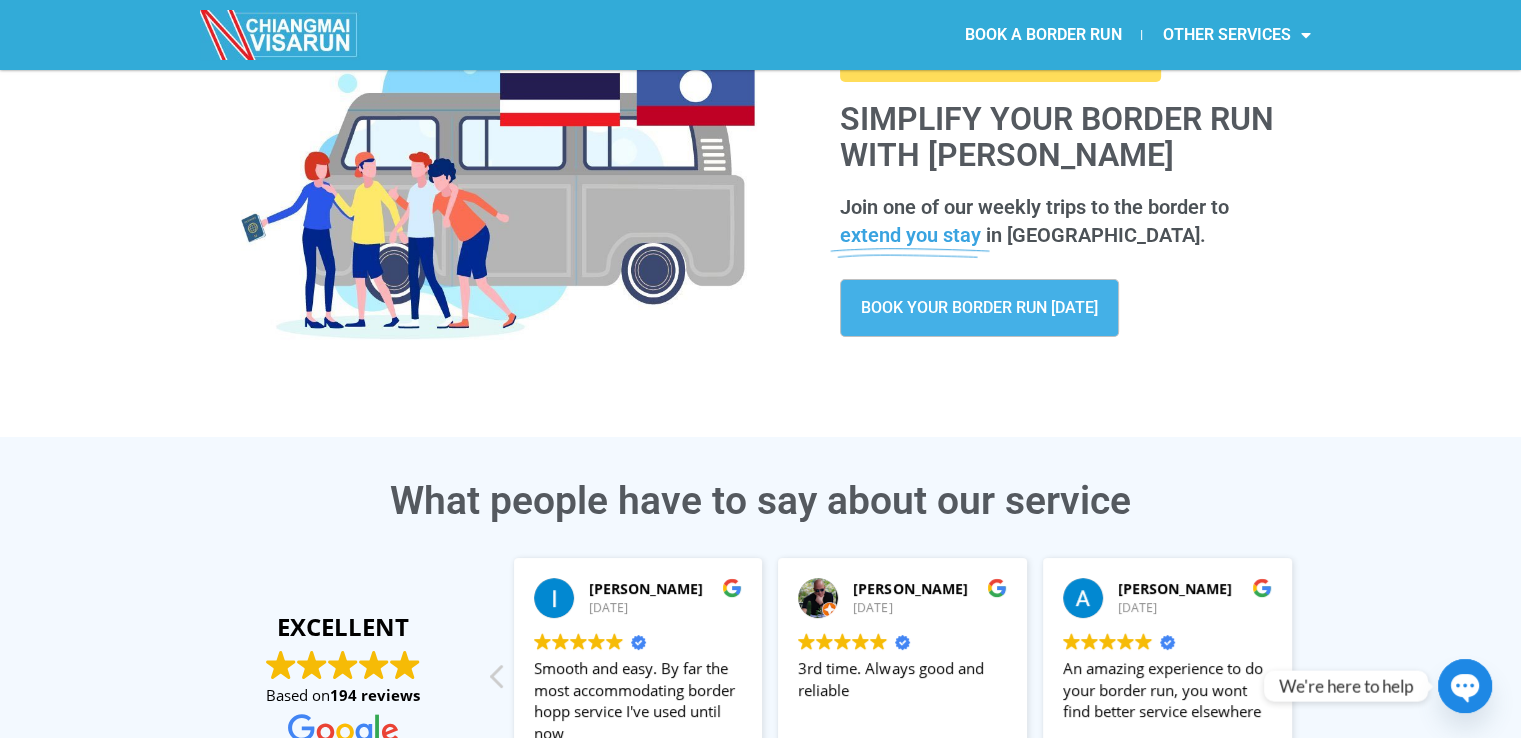 scroll, scrollTop: 0, scrollLeft: 0, axis: both 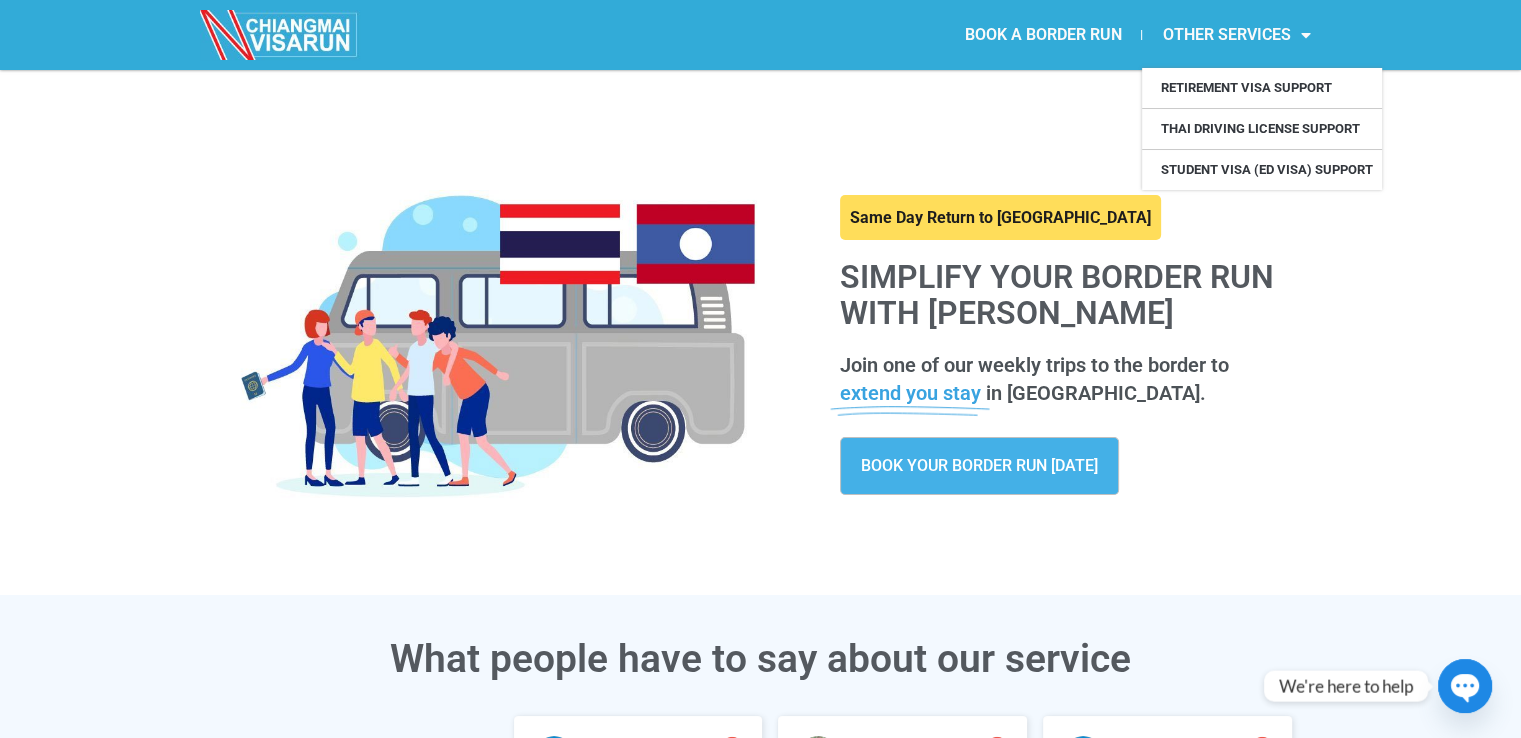 click on "BOOK A BORDER RUN" 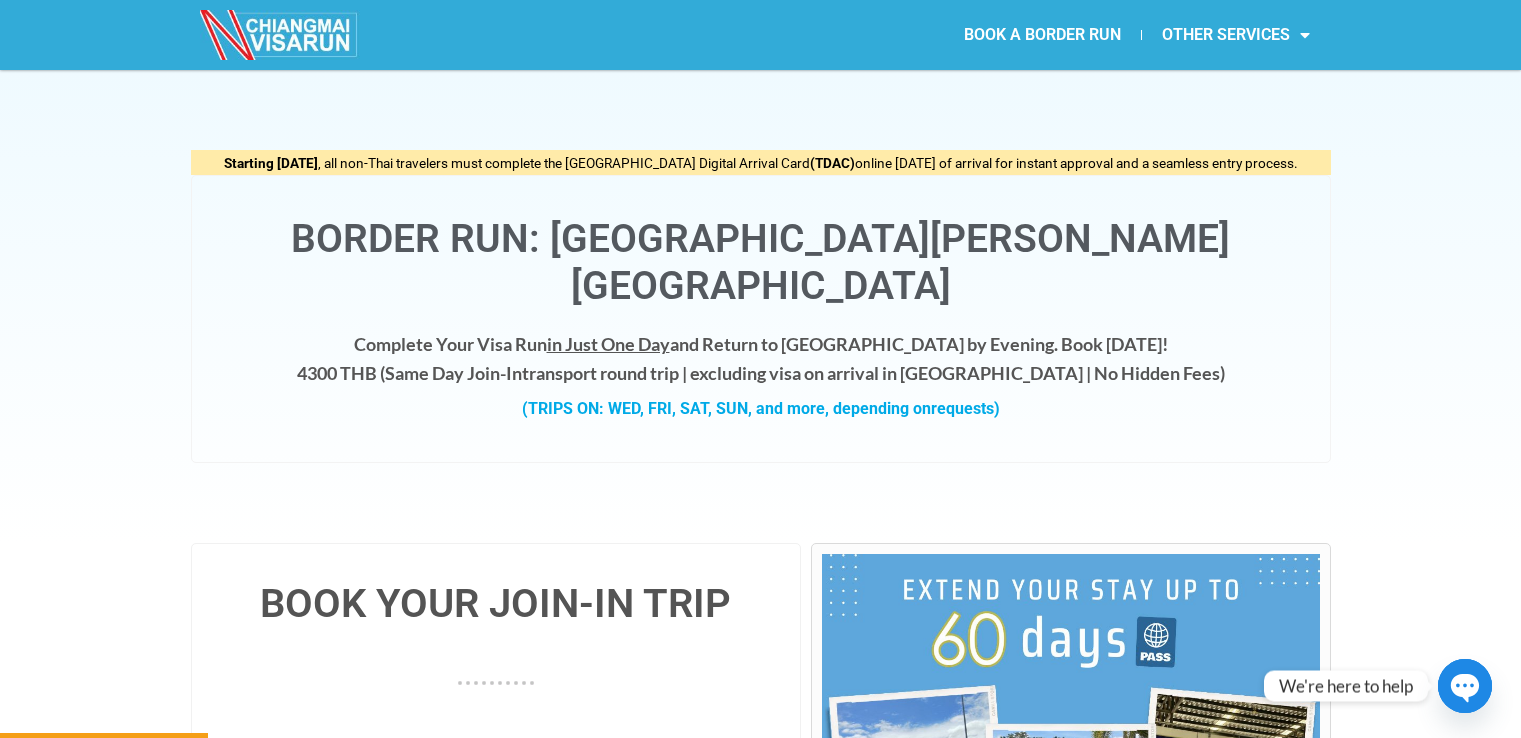 scroll, scrollTop: 1100, scrollLeft: 0, axis: vertical 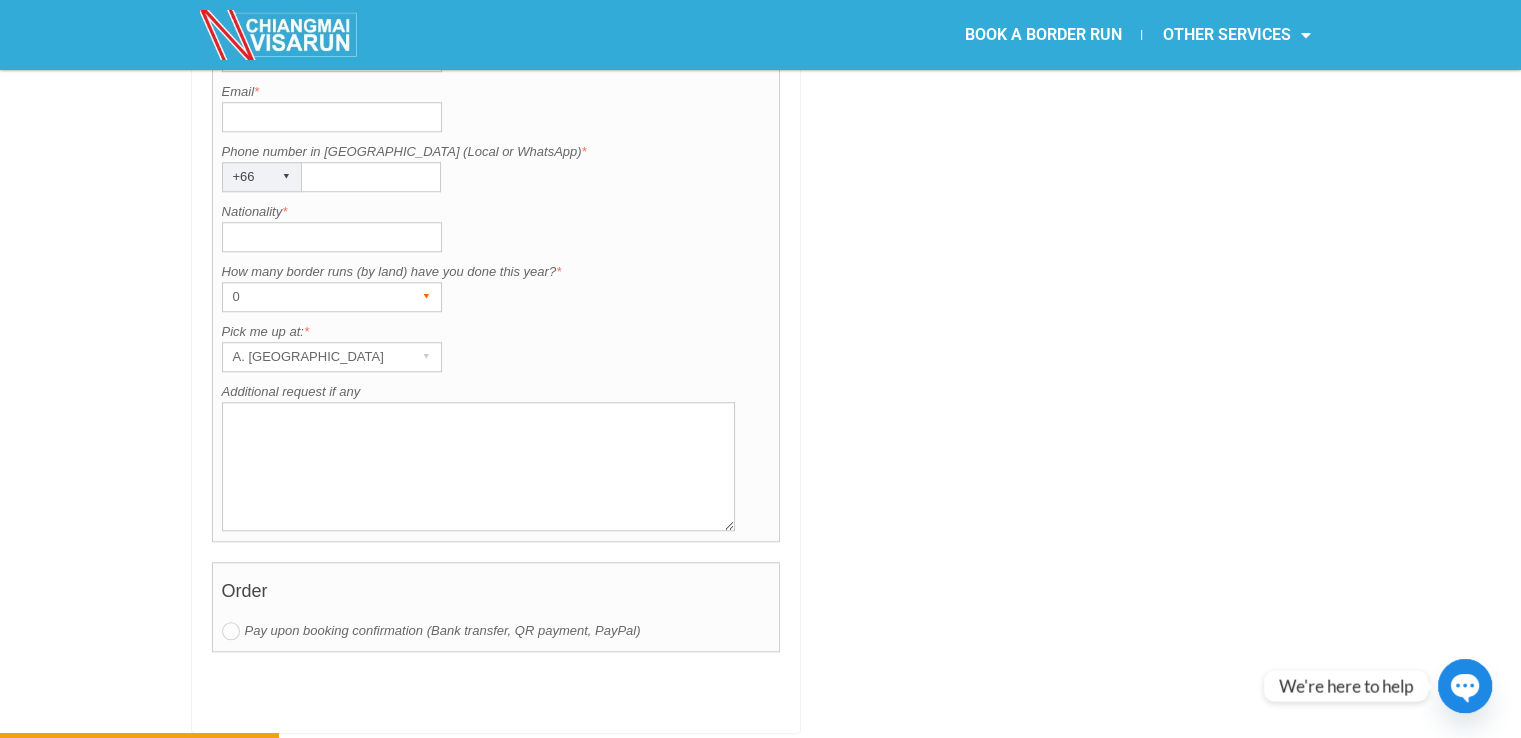 click on "▾" at bounding box center [427, 297] 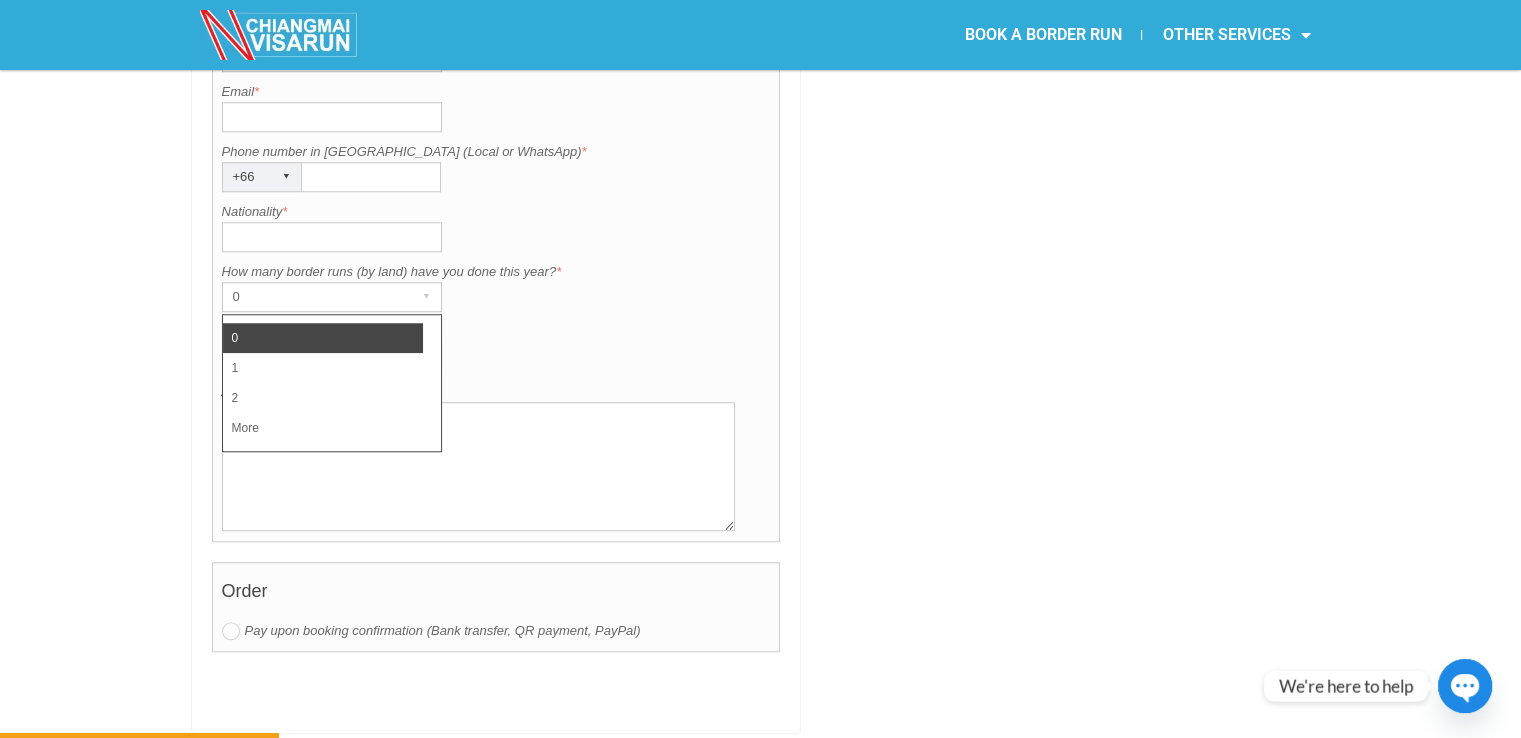 click on "How many border runs (by land) have you done this year? is required.             How many border runs (by land) have you done this year?   *                 0       ▾           0       1       2       More" at bounding box center [496, 287] 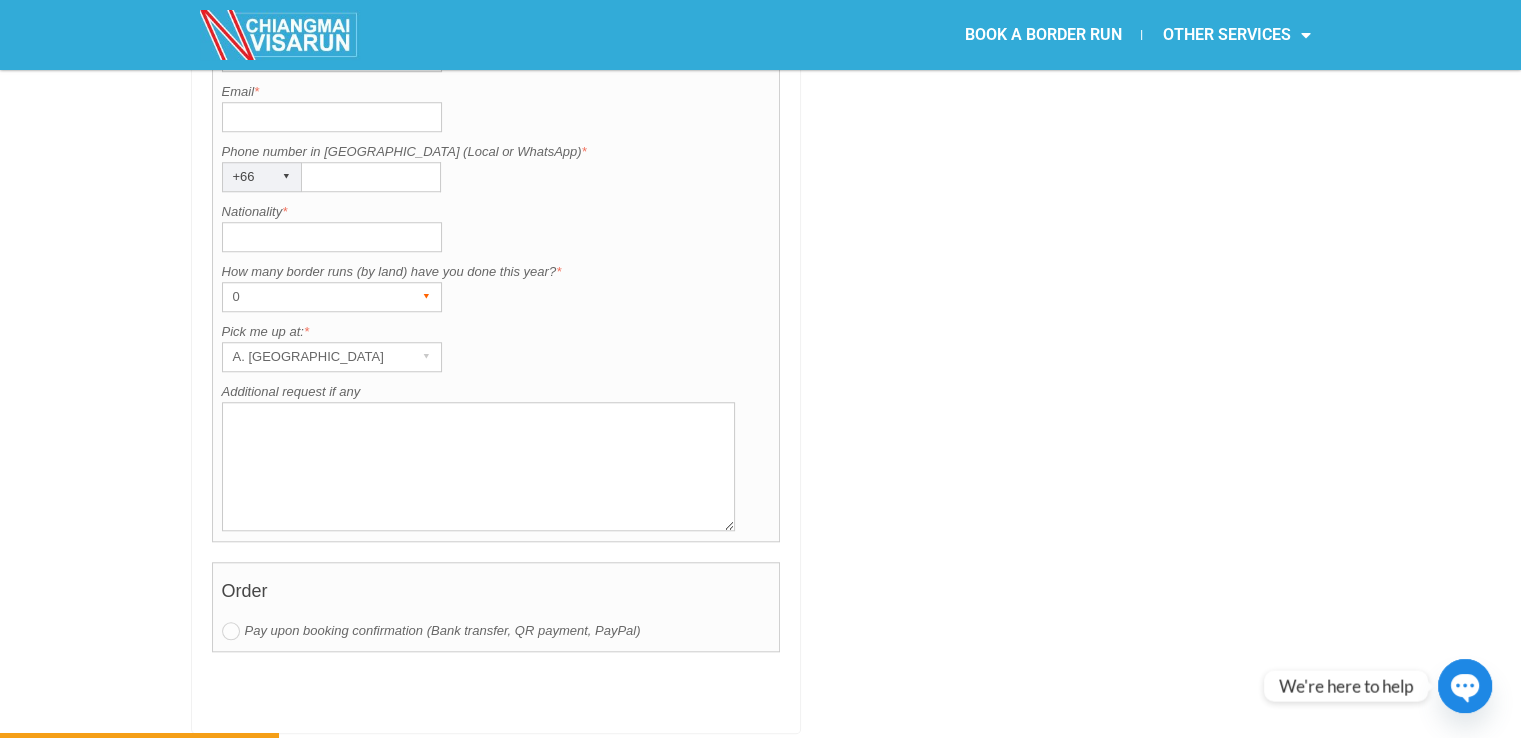 click on "▾" at bounding box center (427, 297) 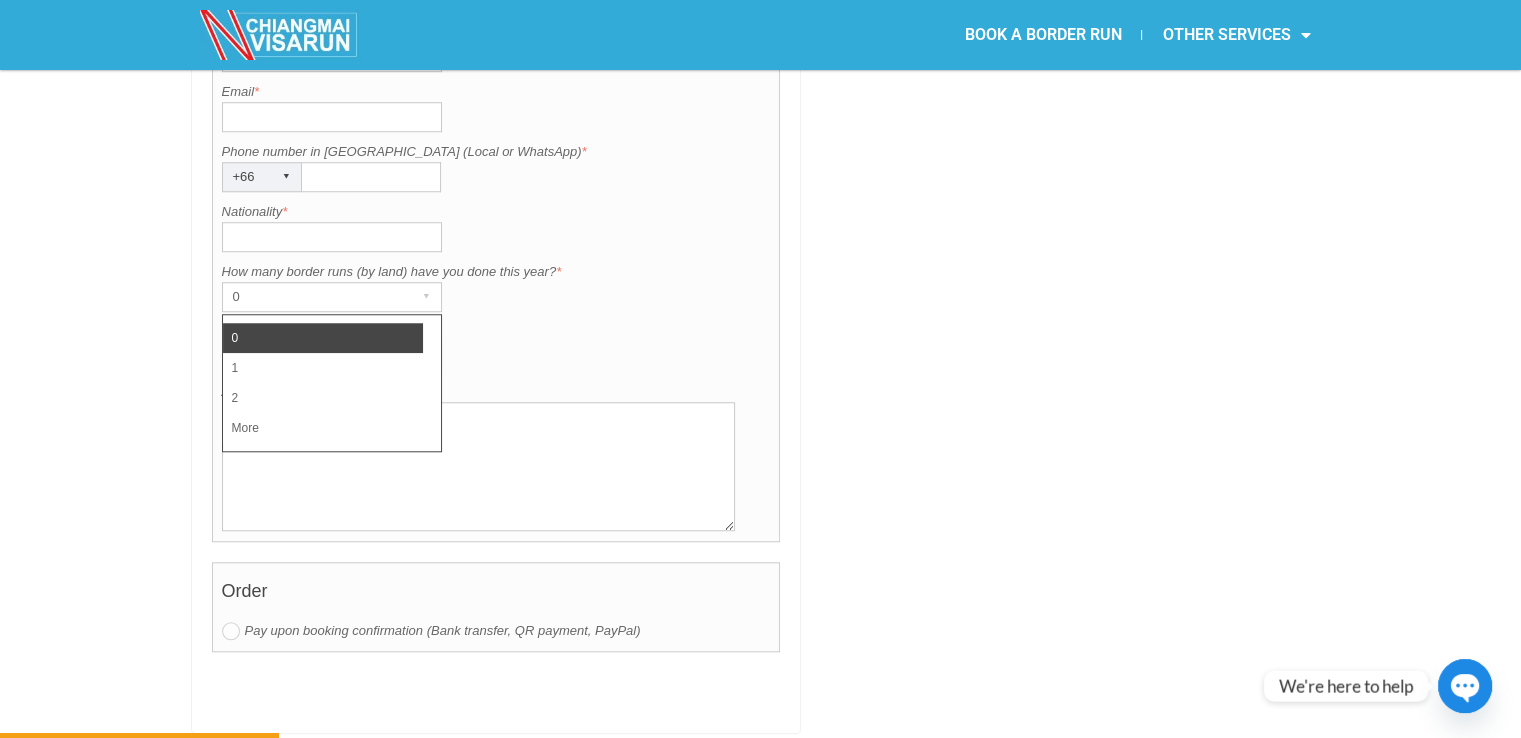 click on "More" at bounding box center (323, 428) 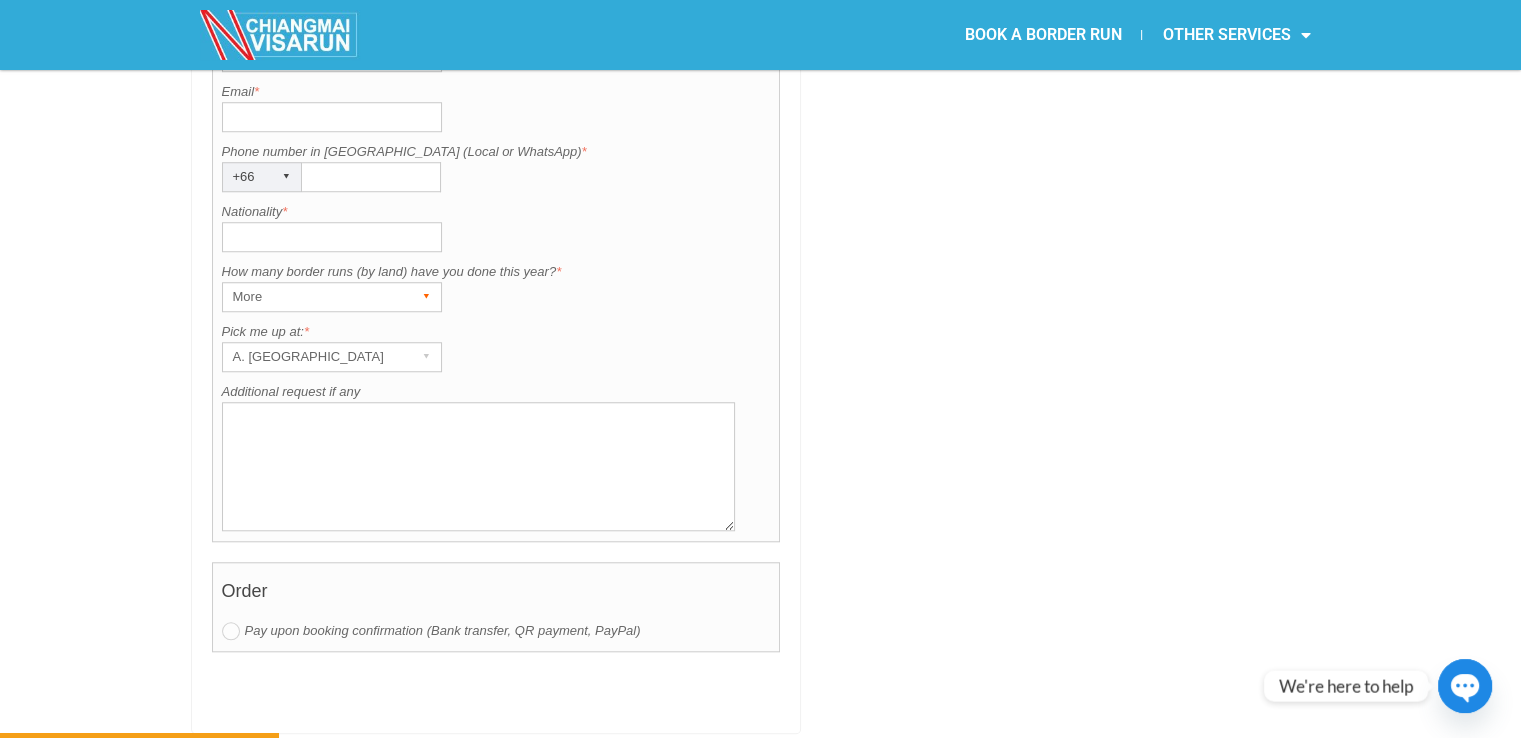 click on "▾" at bounding box center (427, 297) 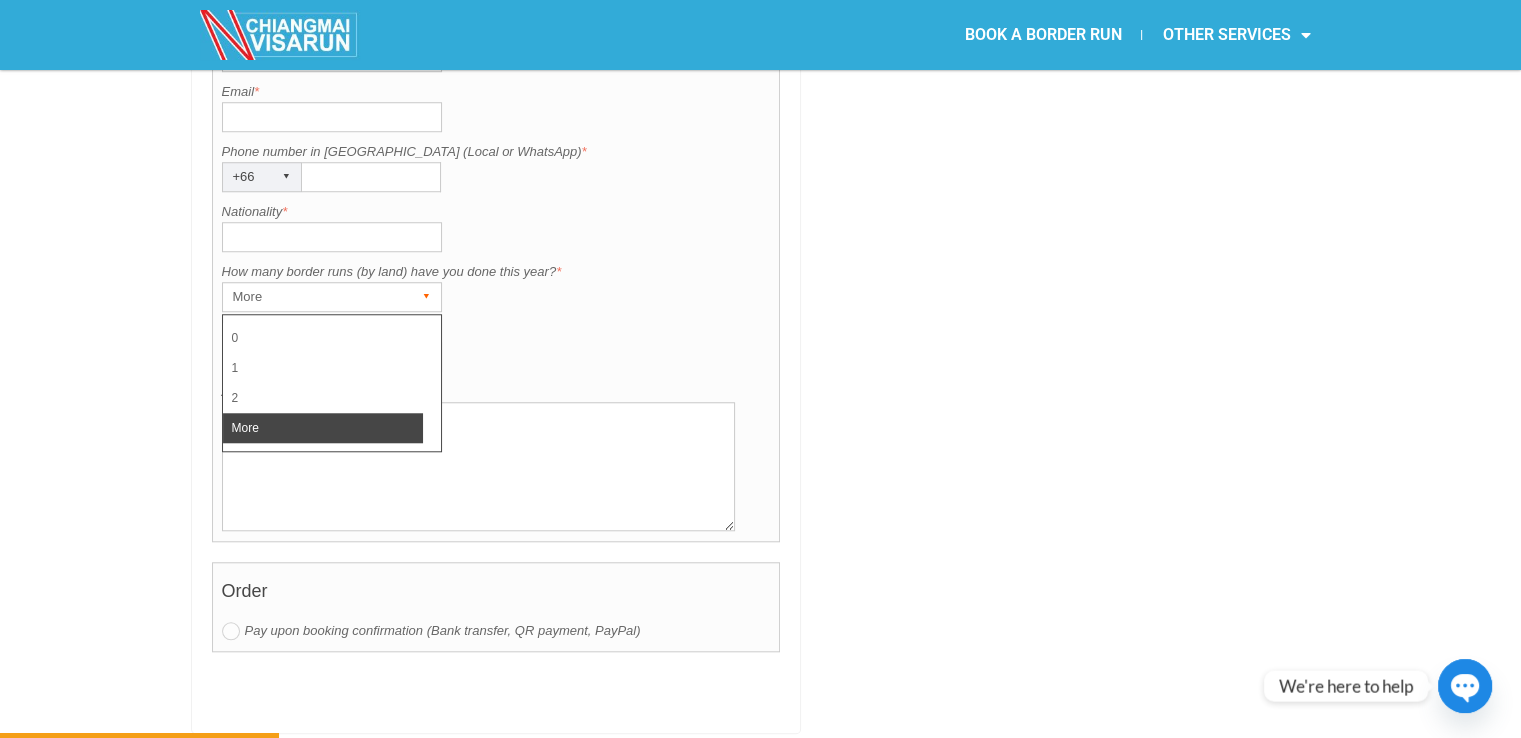 click on "▾" at bounding box center (427, 297) 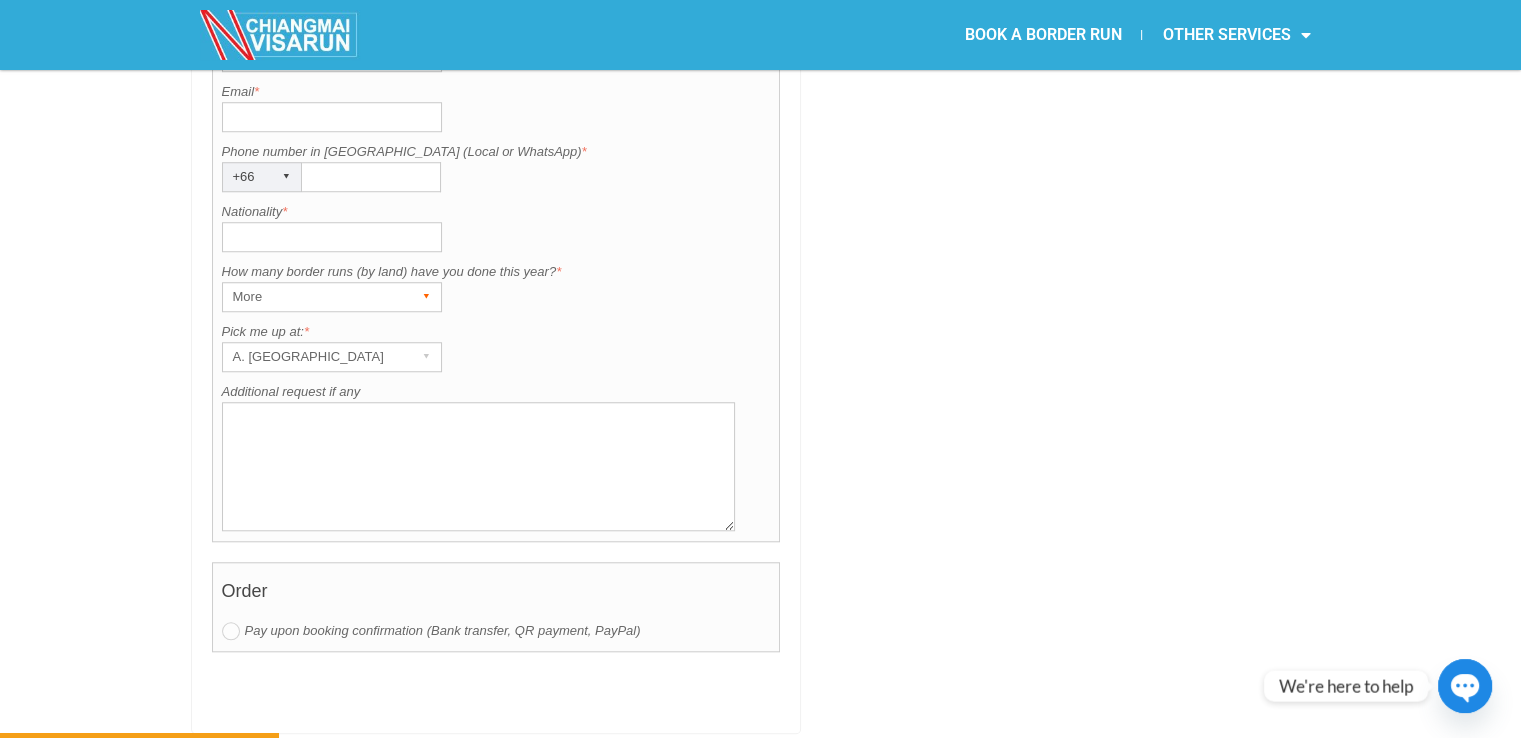 click on "▾" at bounding box center (427, 297) 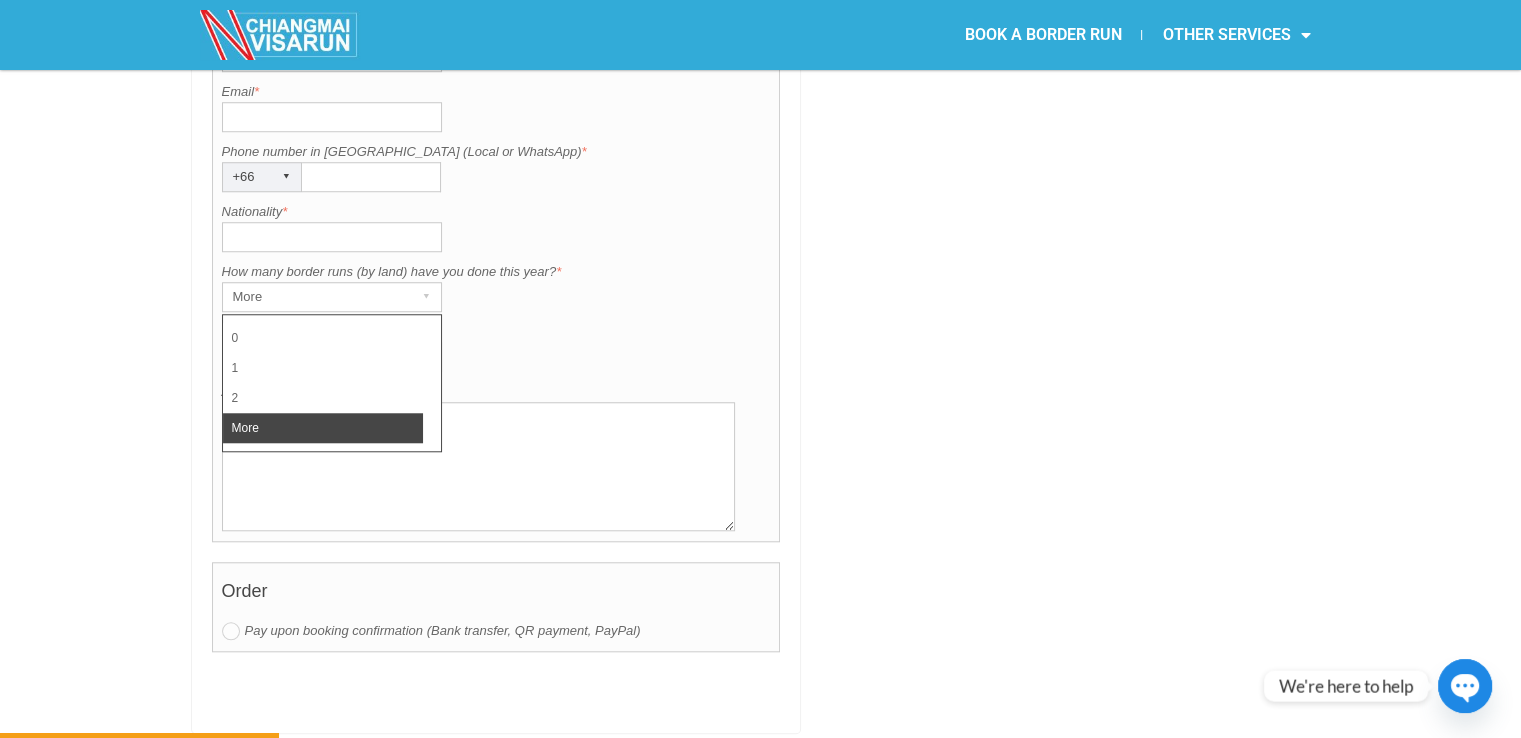 click on "How many border runs (by land) have you done this year? is required.             How many border runs (by land) have you done this year?   *                 More       ▾           0       1       2       More" at bounding box center (496, 287) 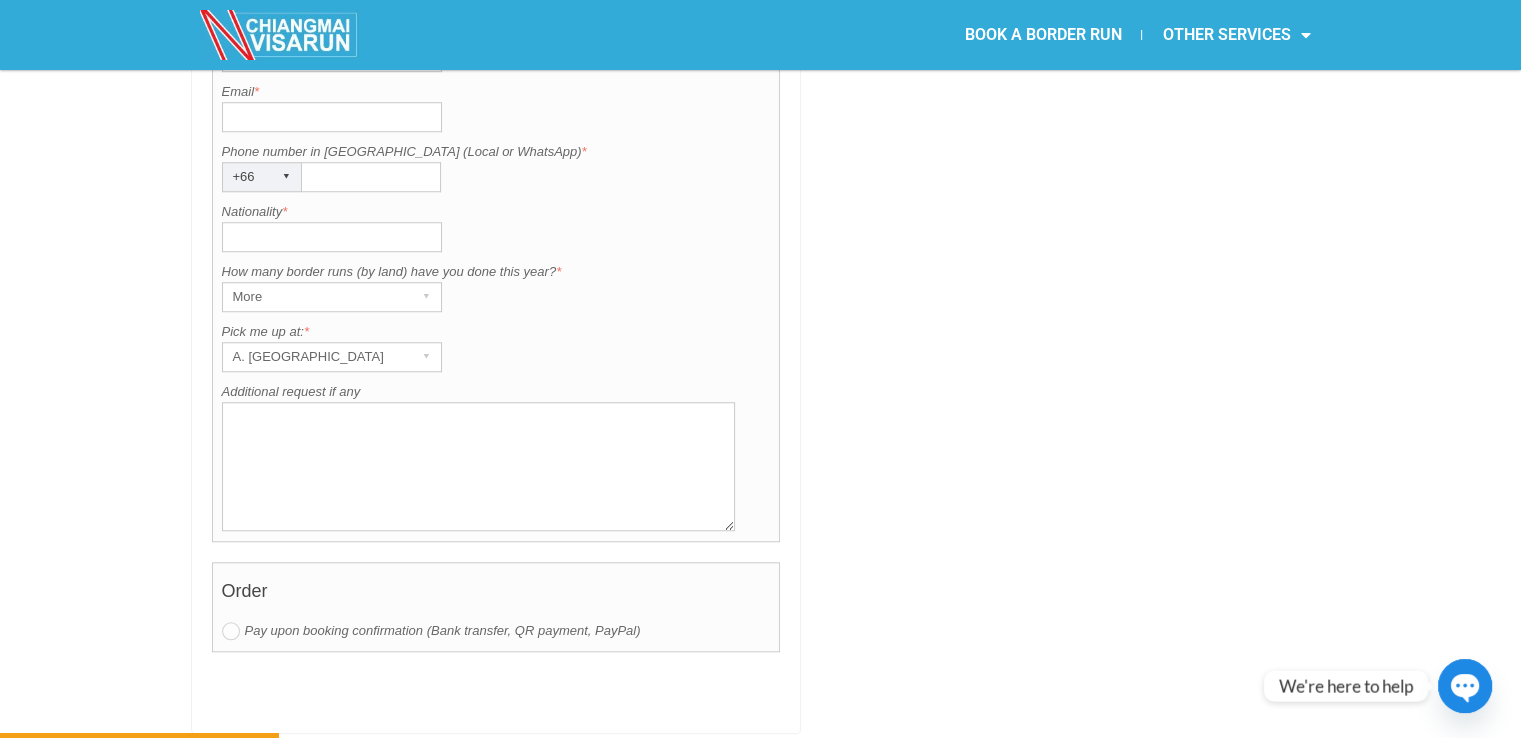 click on "Contact information                             Title is required.             Title   *                 Mr.       ▾           Mr.       Mrs.       Ms.                                 First name is required.             First name  *                                     Last name is required.             Last name  *                                     Email is invalid. Please enter a valid email.             Email  *                                     Phone number in Thailand (Local or WhatsApp) is required.             Phone number in Thailand (Local or WhatsApp)  *                 +66       ▾           Afghanistan       Albania       Algeria       American Samoa       Andorra       Angola       Anguilla       Antarctica       Antigua and Barbuda       Argentina       Armenia       Aruba       Australia       Austria       Azerbaijan       Bahamas       Bahrain       Bangladesh       Barbados       Belarus       Belgium       Belize       Benin       Bermuda       Bhutan       Bolivia             Chad" at bounding box center (496, 192) 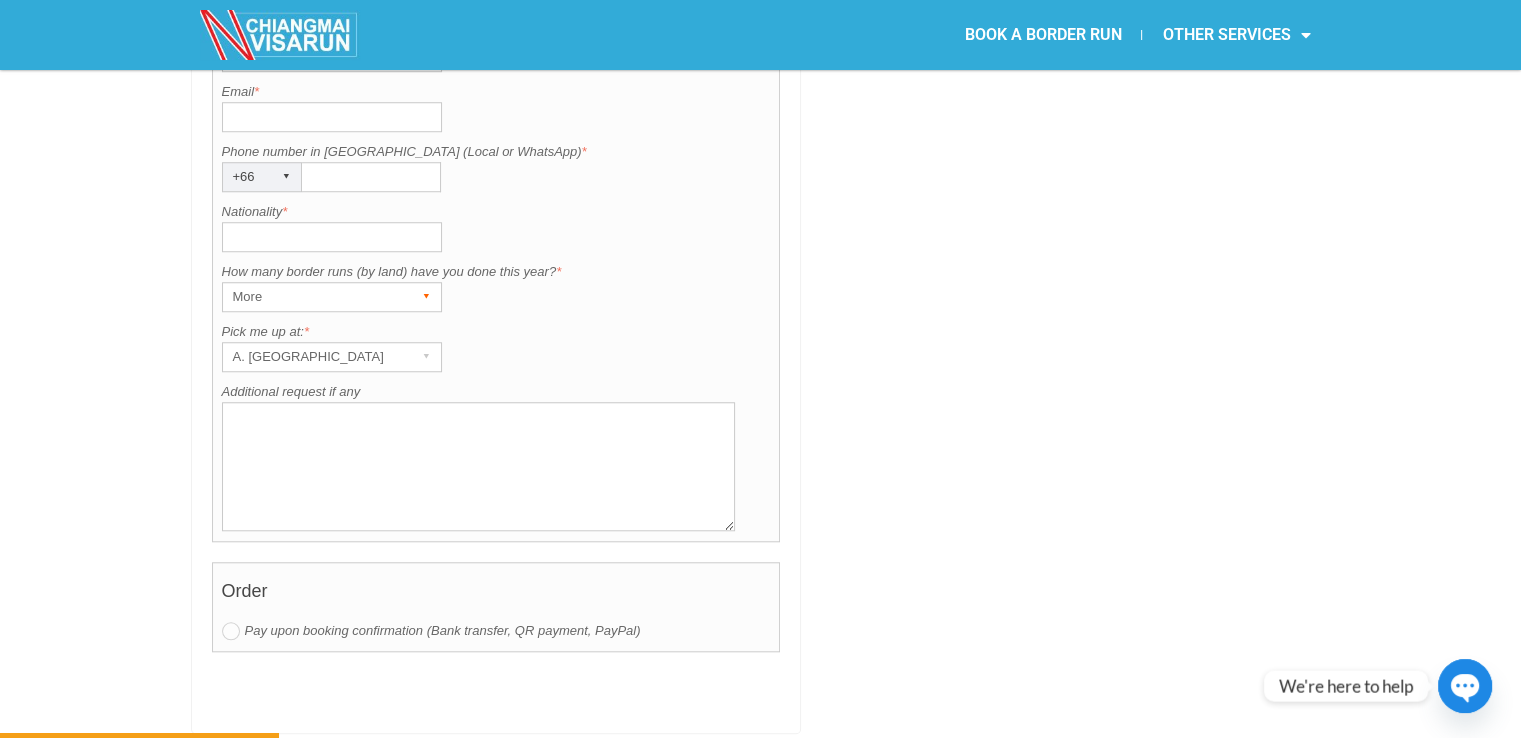 click on "More       ▾" at bounding box center (332, 297) 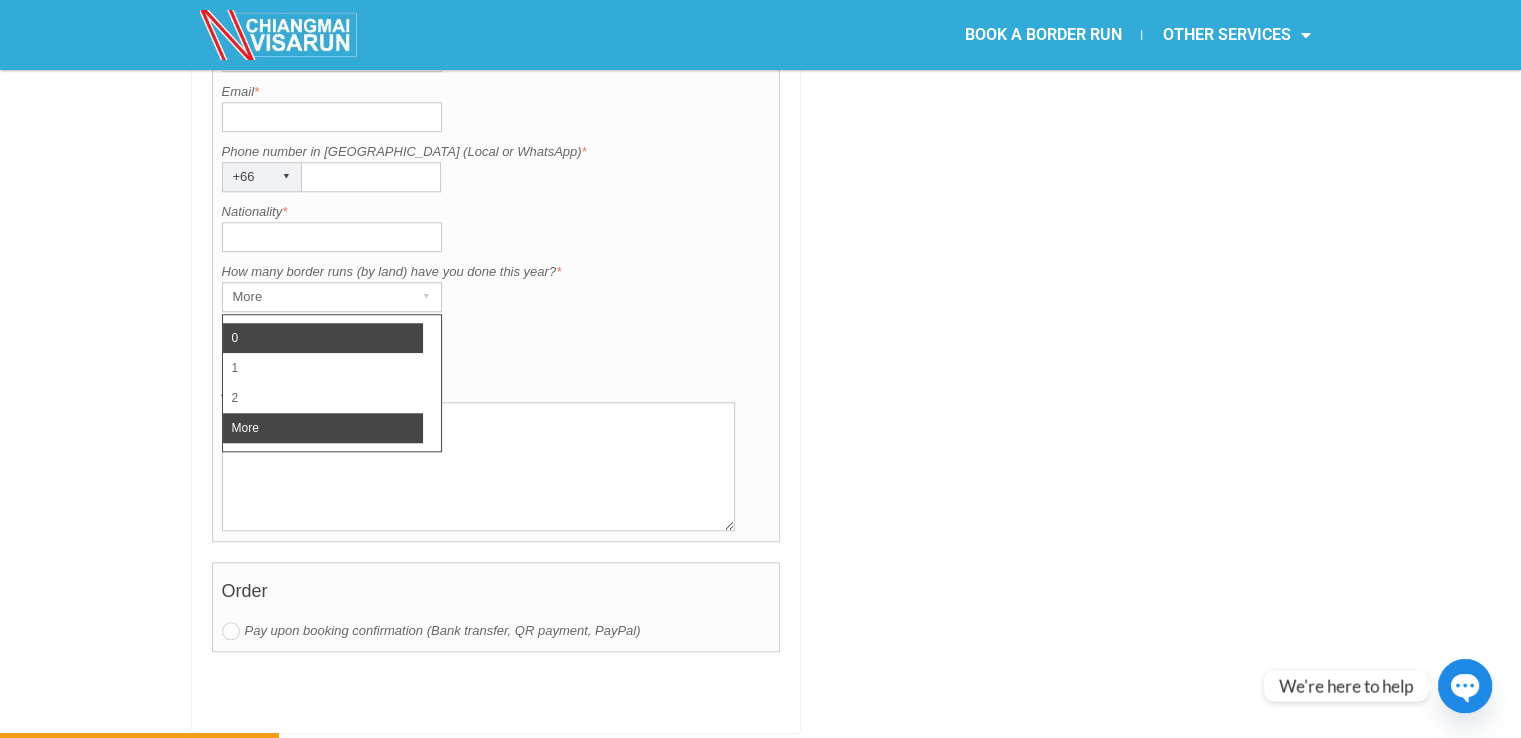 click on "0" at bounding box center (323, 338) 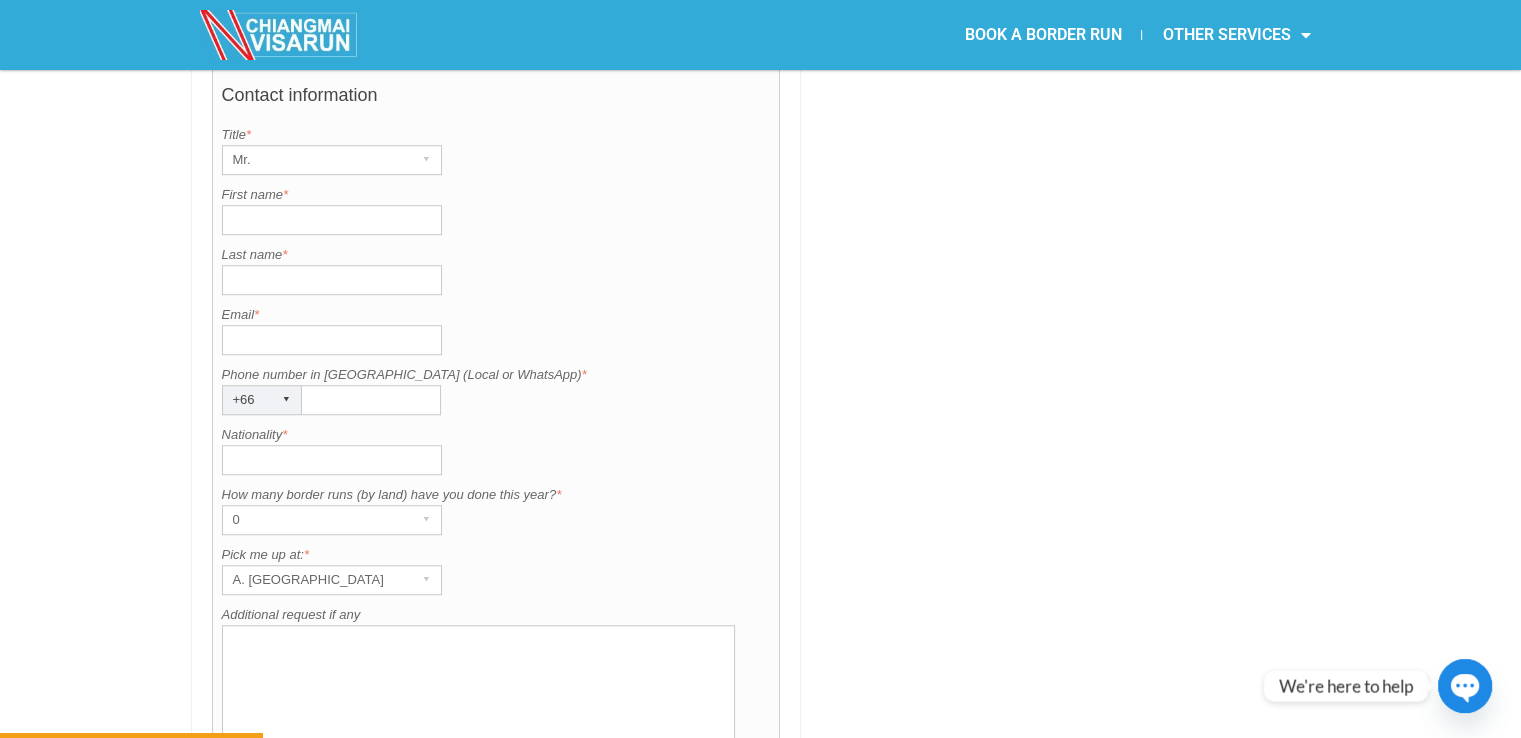 scroll, scrollTop: 1600, scrollLeft: 0, axis: vertical 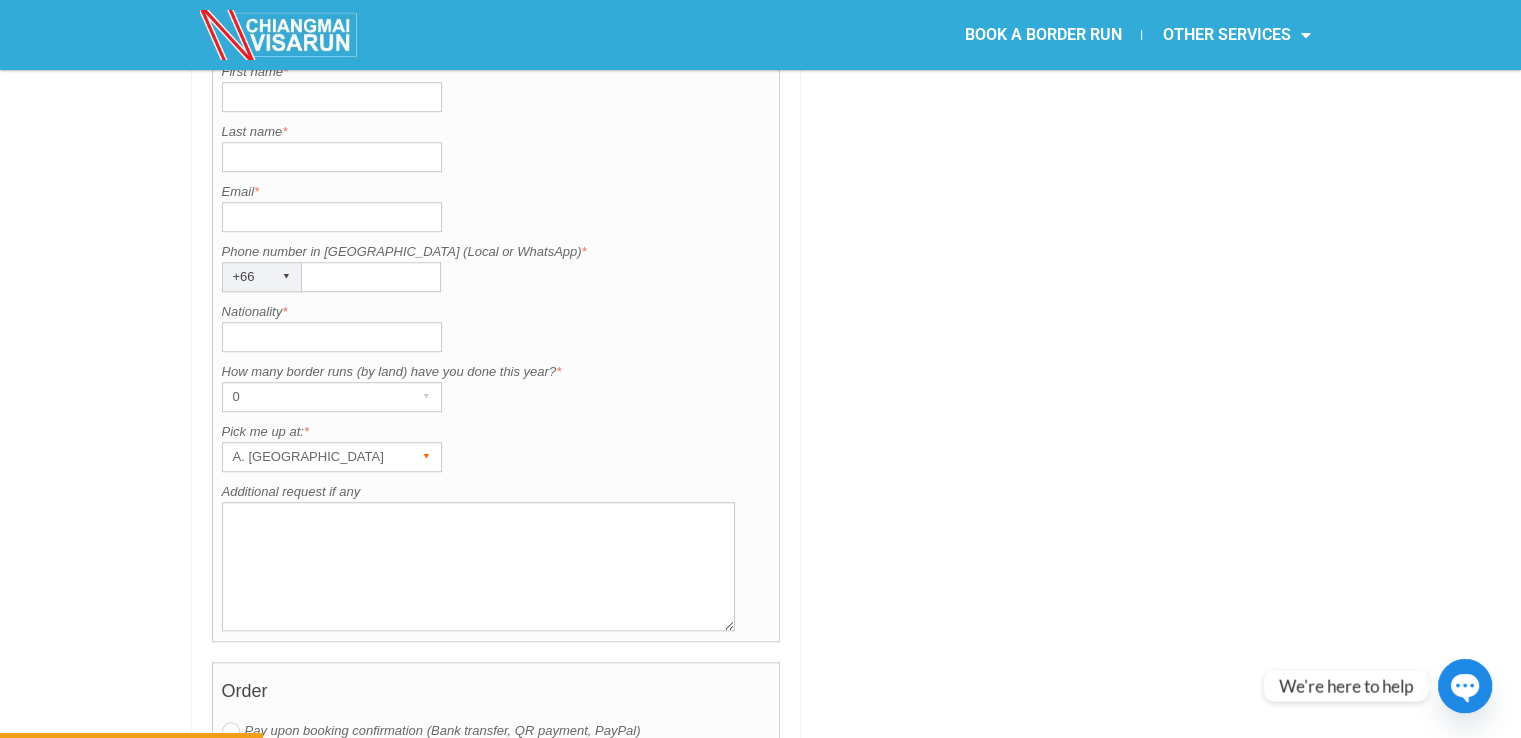 click on "▾" at bounding box center [427, 457] 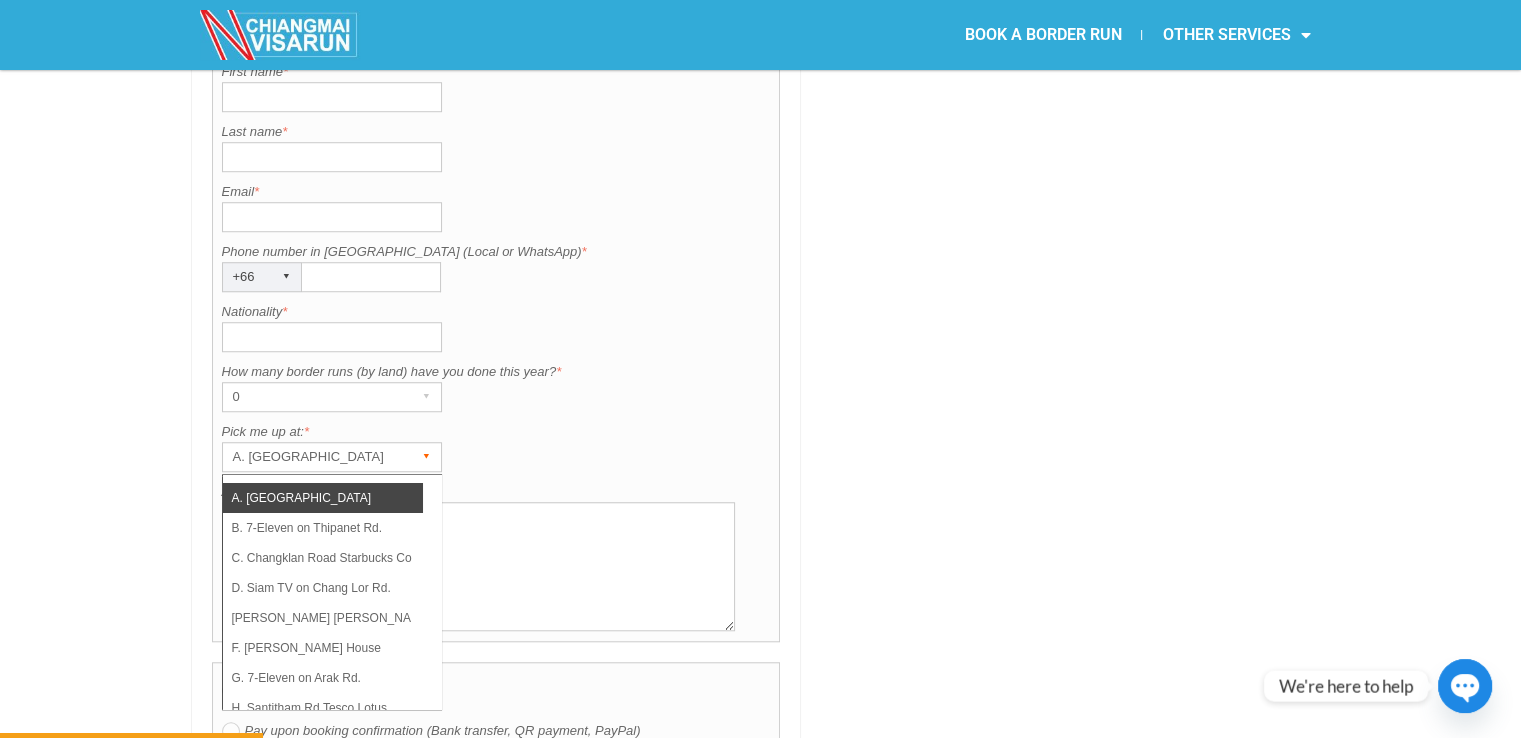 click on "▾" at bounding box center [427, 457] 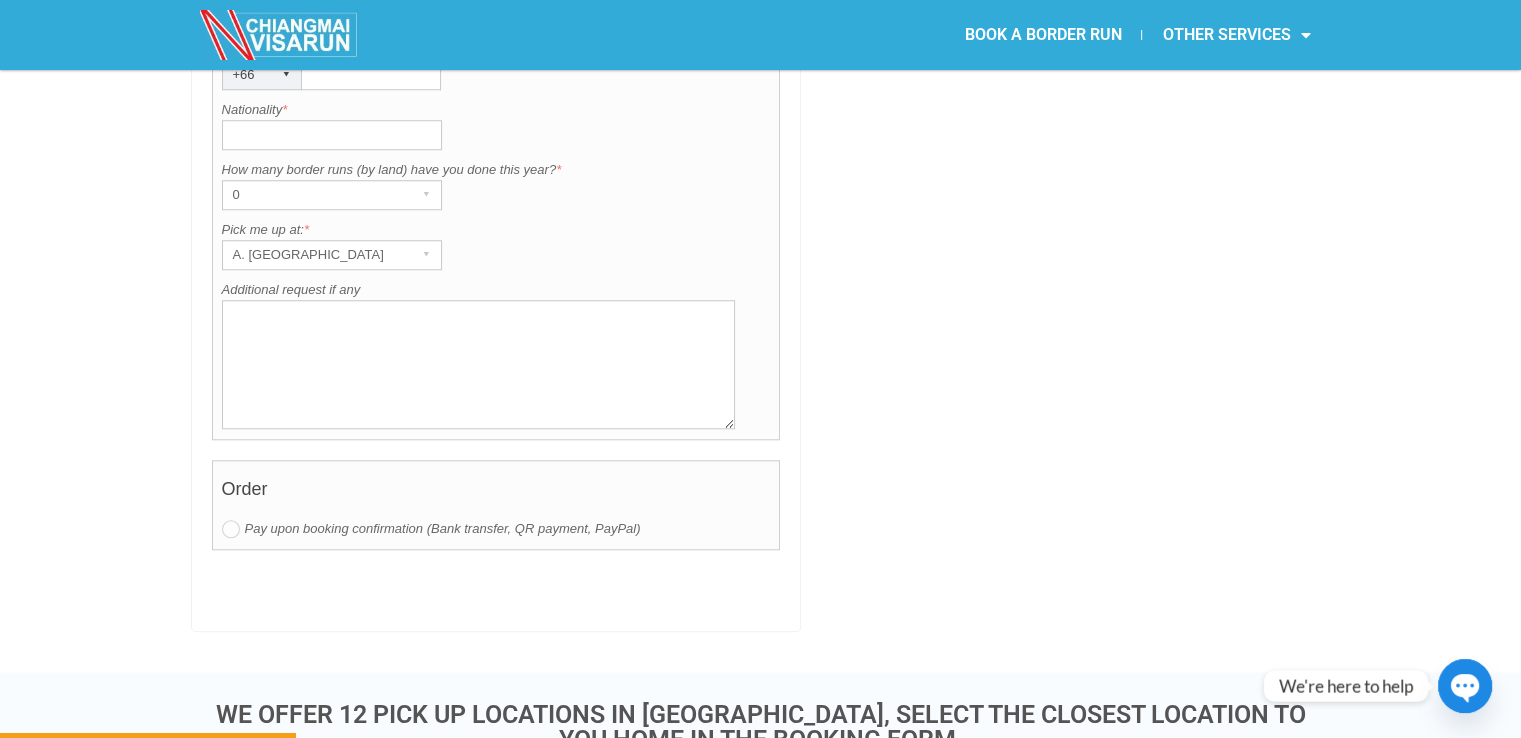 scroll, scrollTop: 1800, scrollLeft: 0, axis: vertical 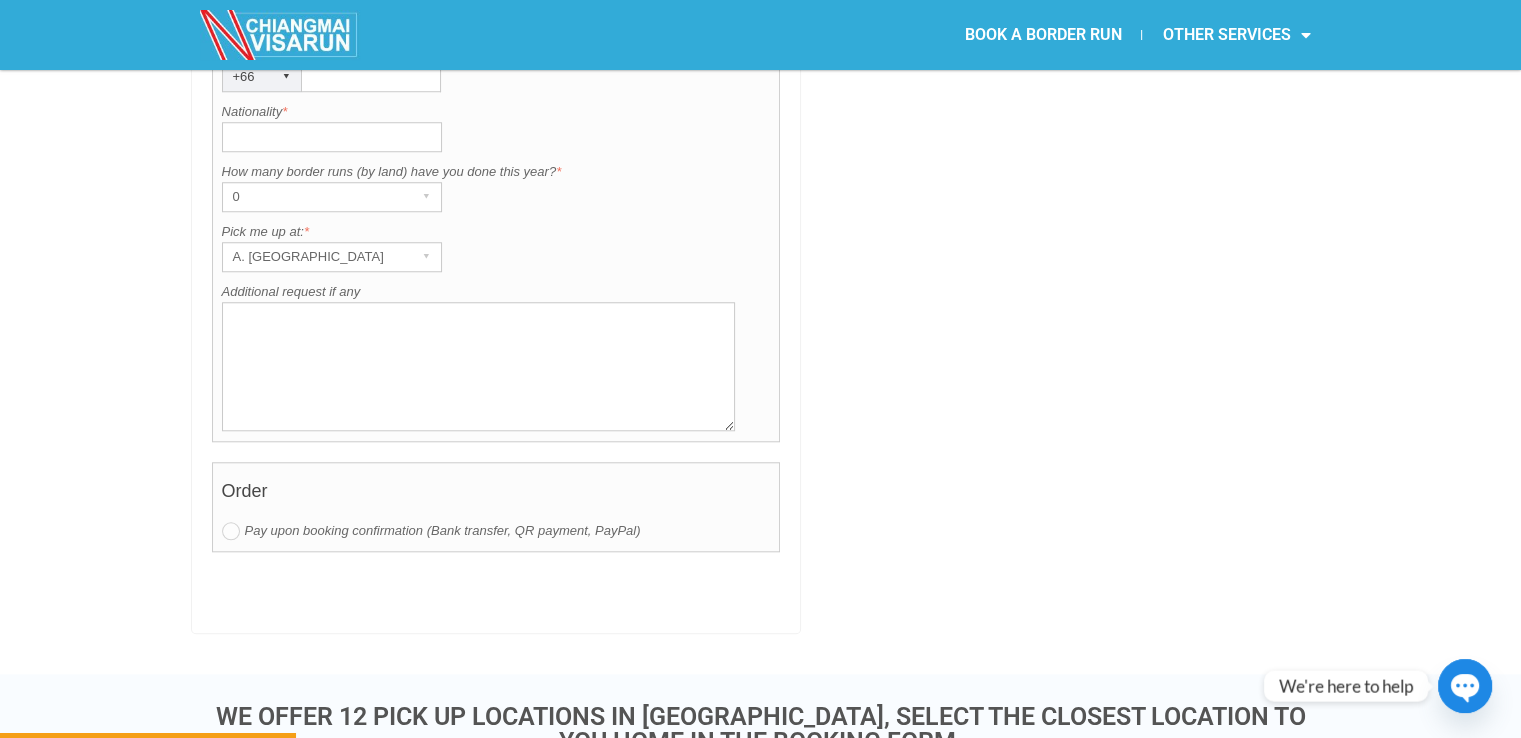 click on "BOOK A BORDER RUN" 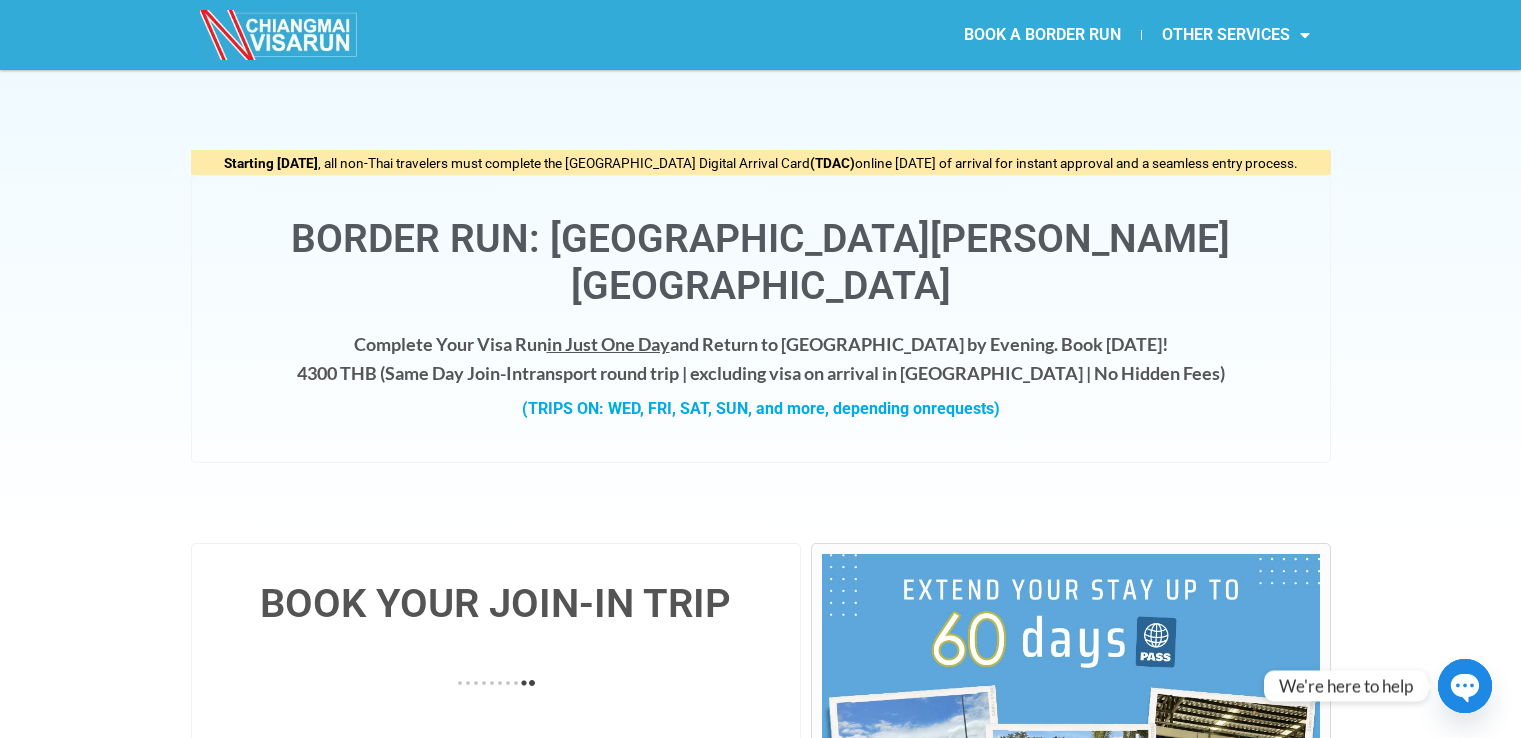 scroll, scrollTop: 800, scrollLeft: 0, axis: vertical 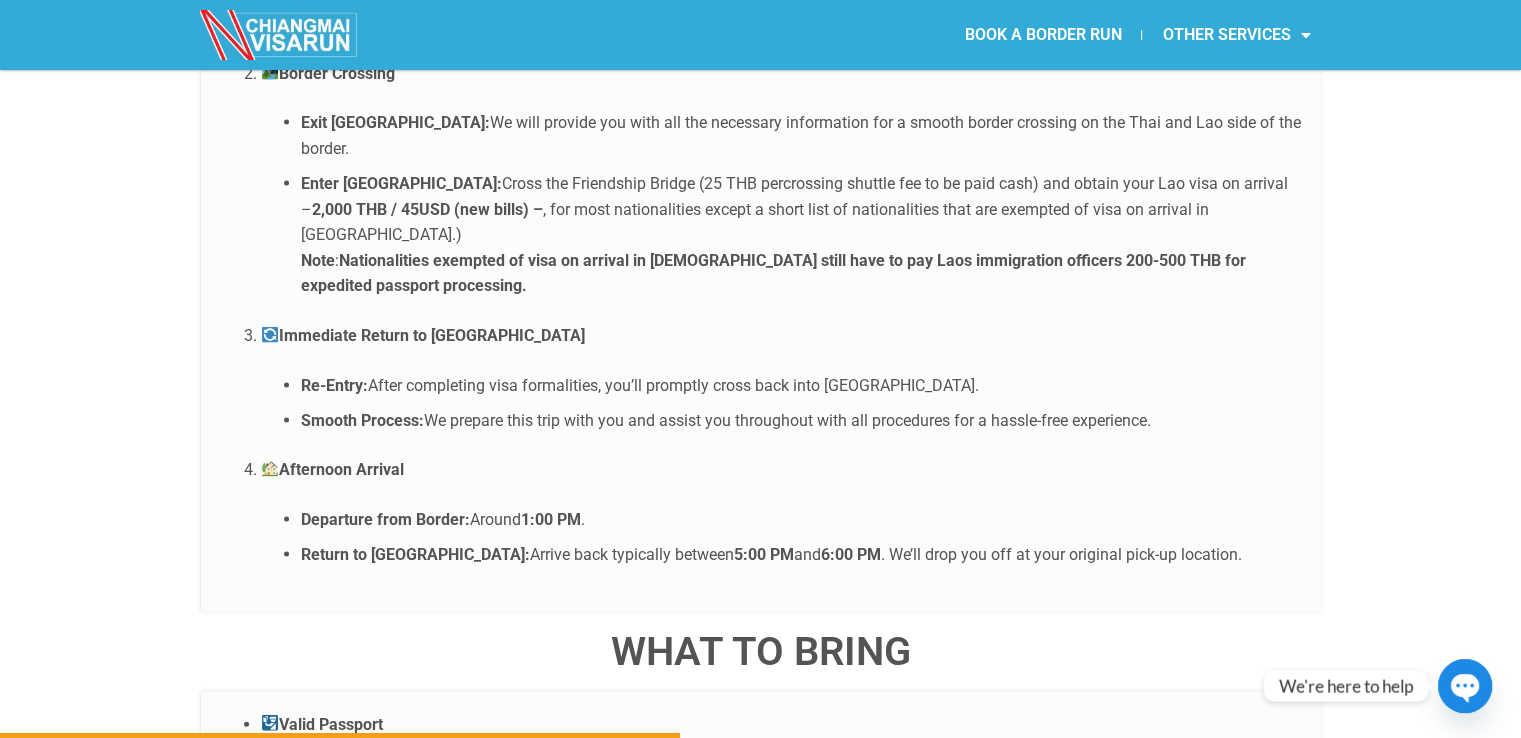 click on "5:00 PM" at bounding box center (764, 554) 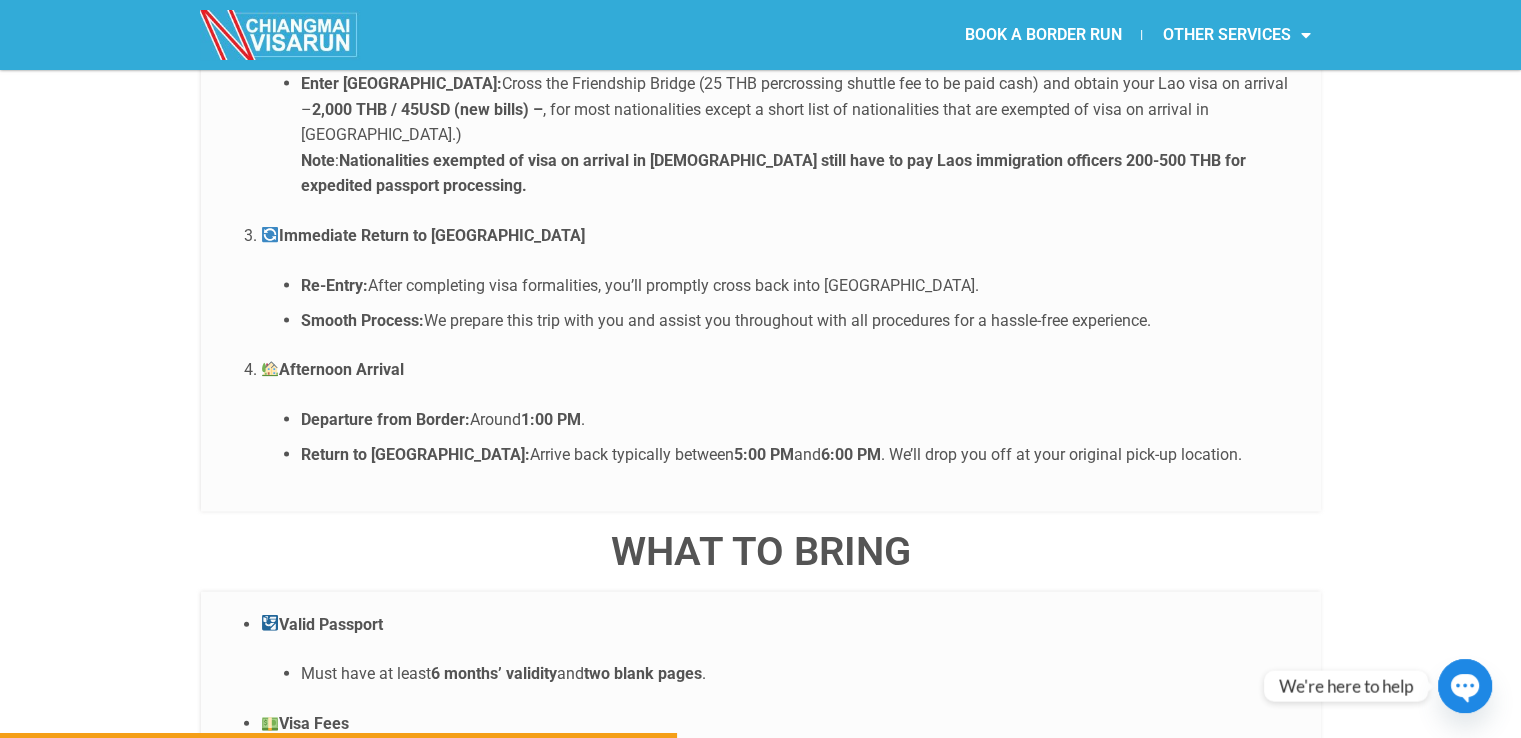 scroll, scrollTop: 3741, scrollLeft: 0, axis: vertical 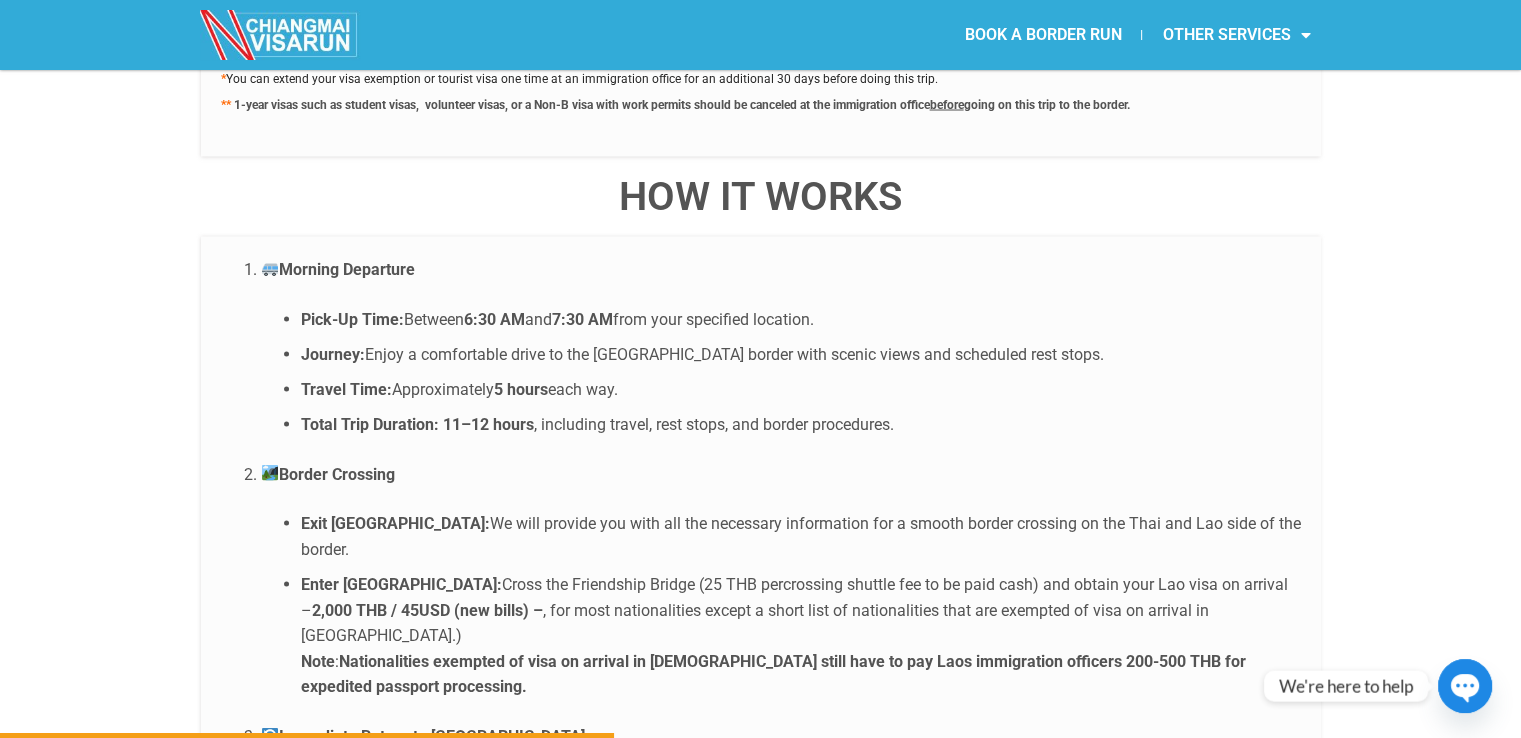 click on "BOOK A BORDER RUN" 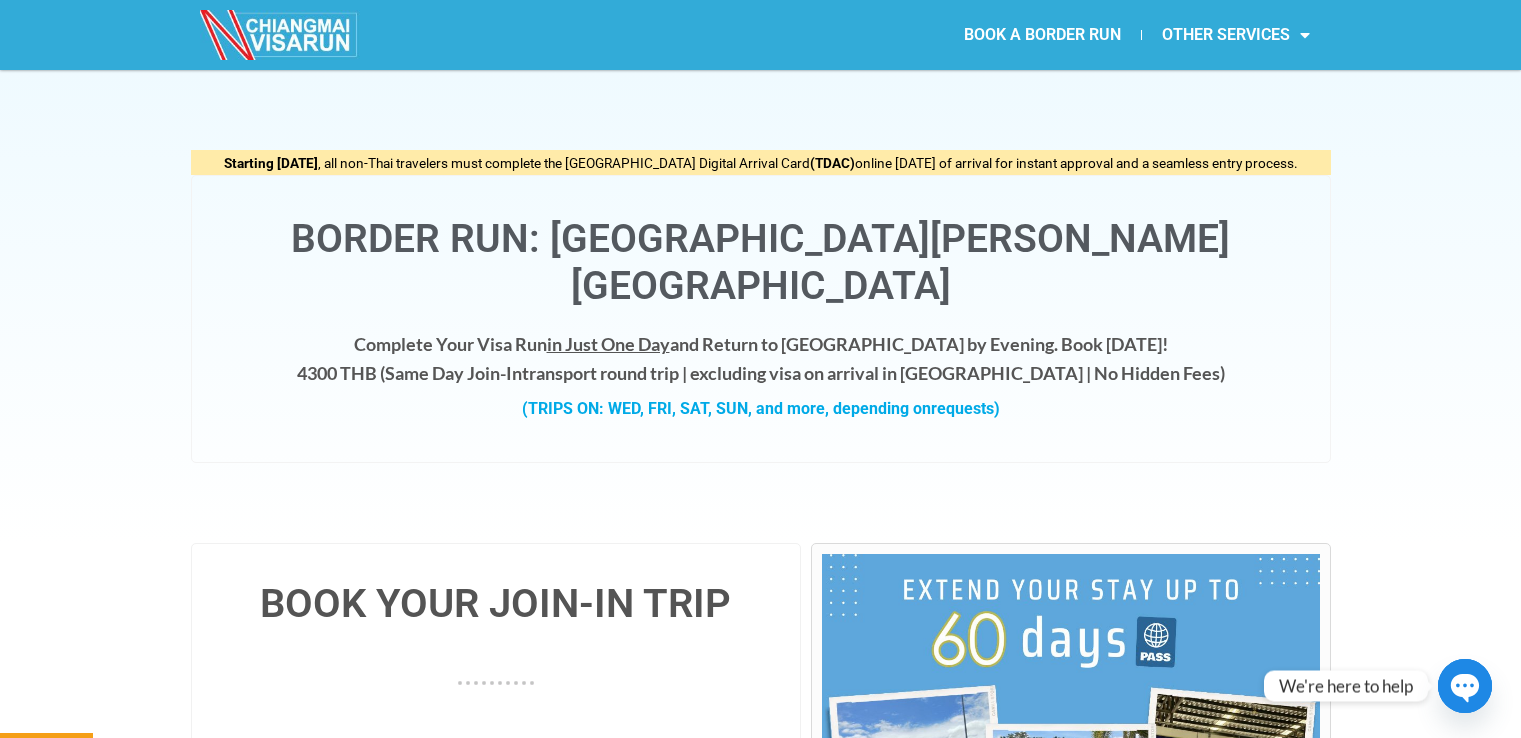 scroll, scrollTop: 500, scrollLeft: 0, axis: vertical 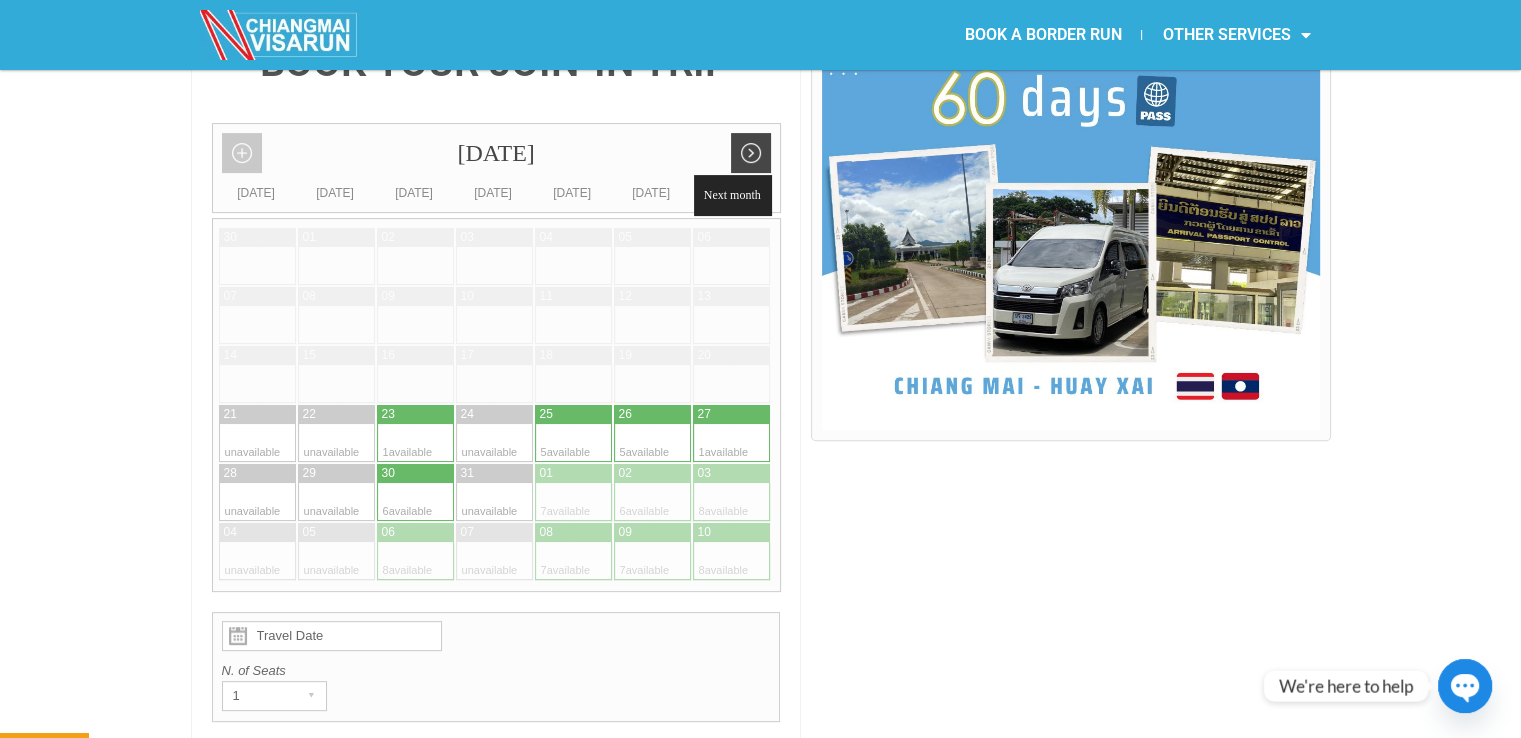 click on "Next month" at bounding box center [751, 153] 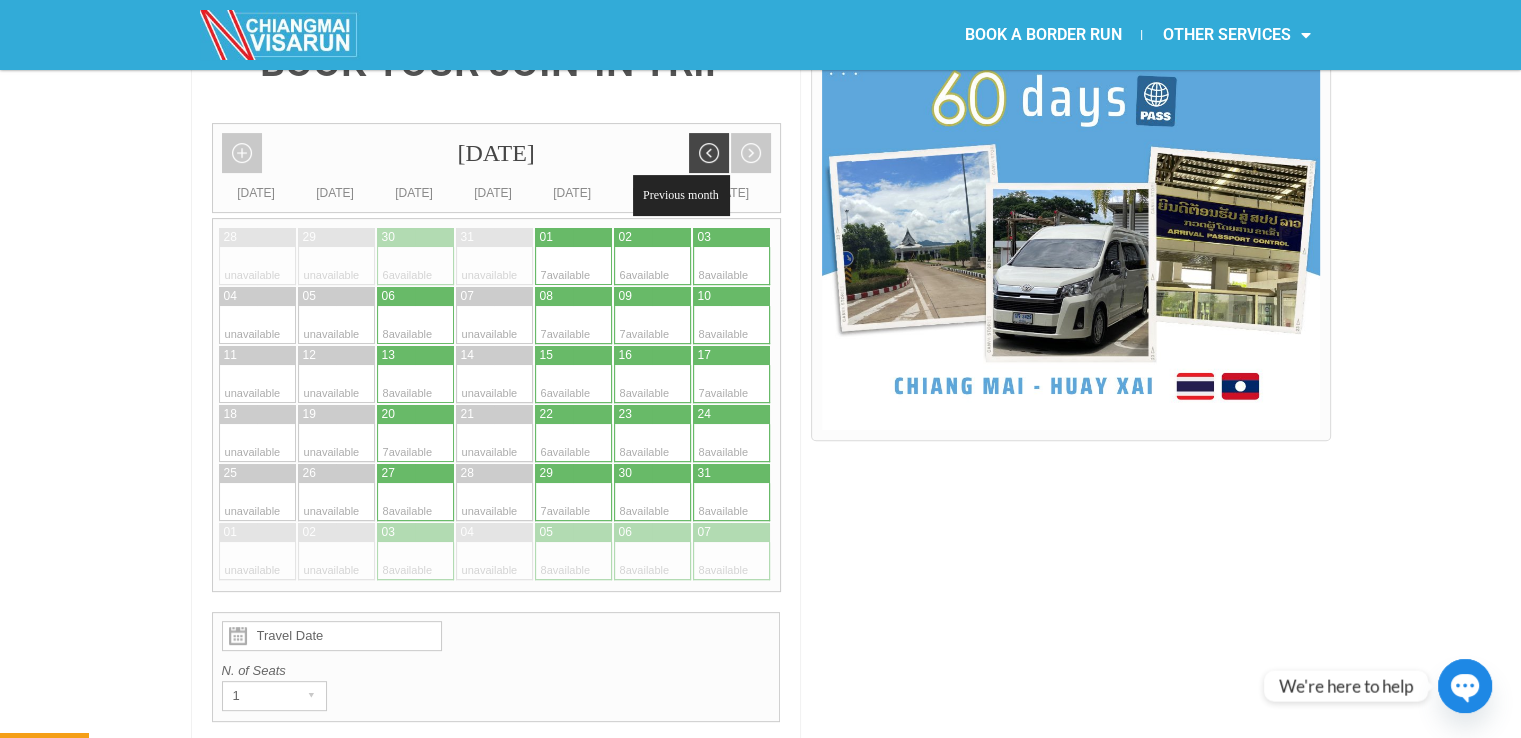 click on "Previous month" at bounding box center [709, 153] 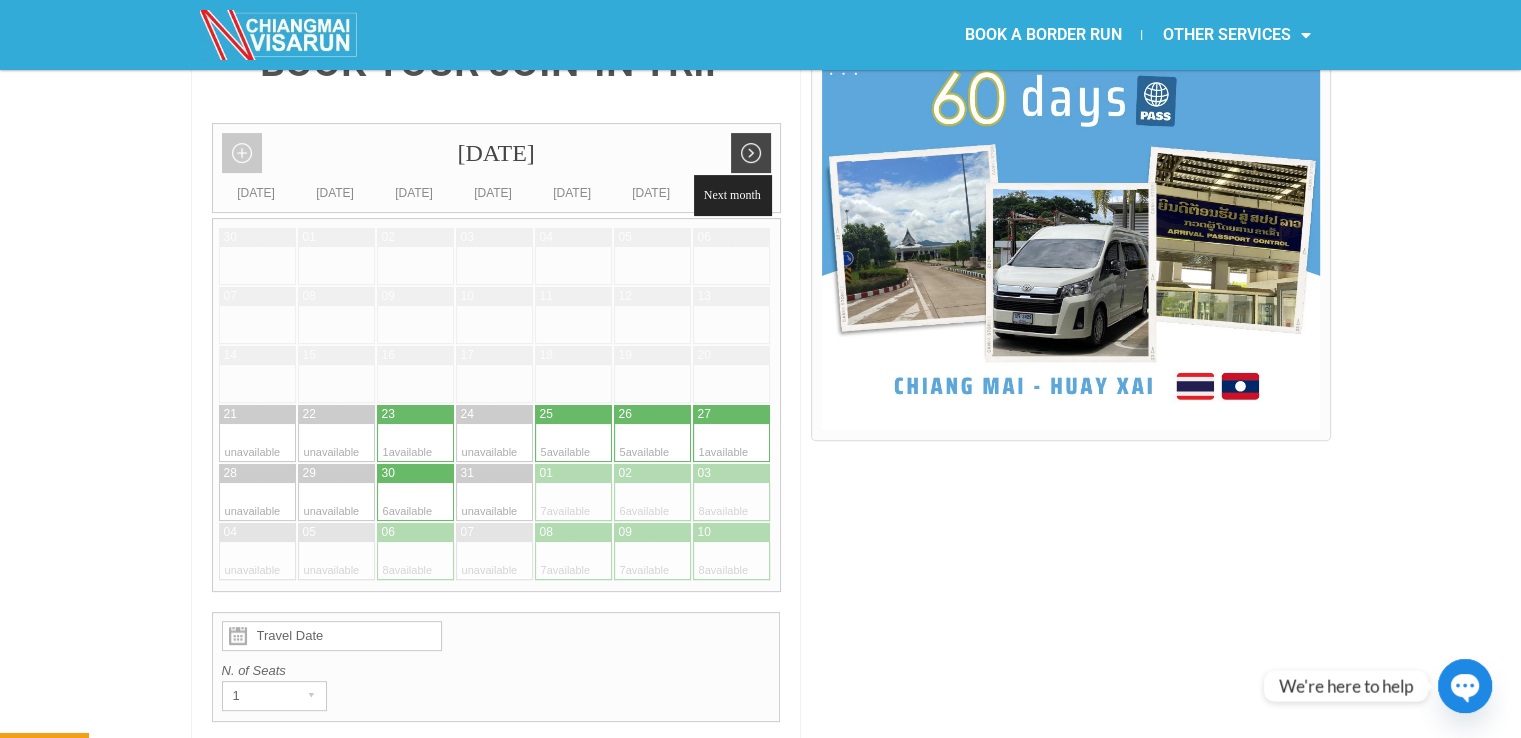 click on "Next month" at bounding box center [751, 153] 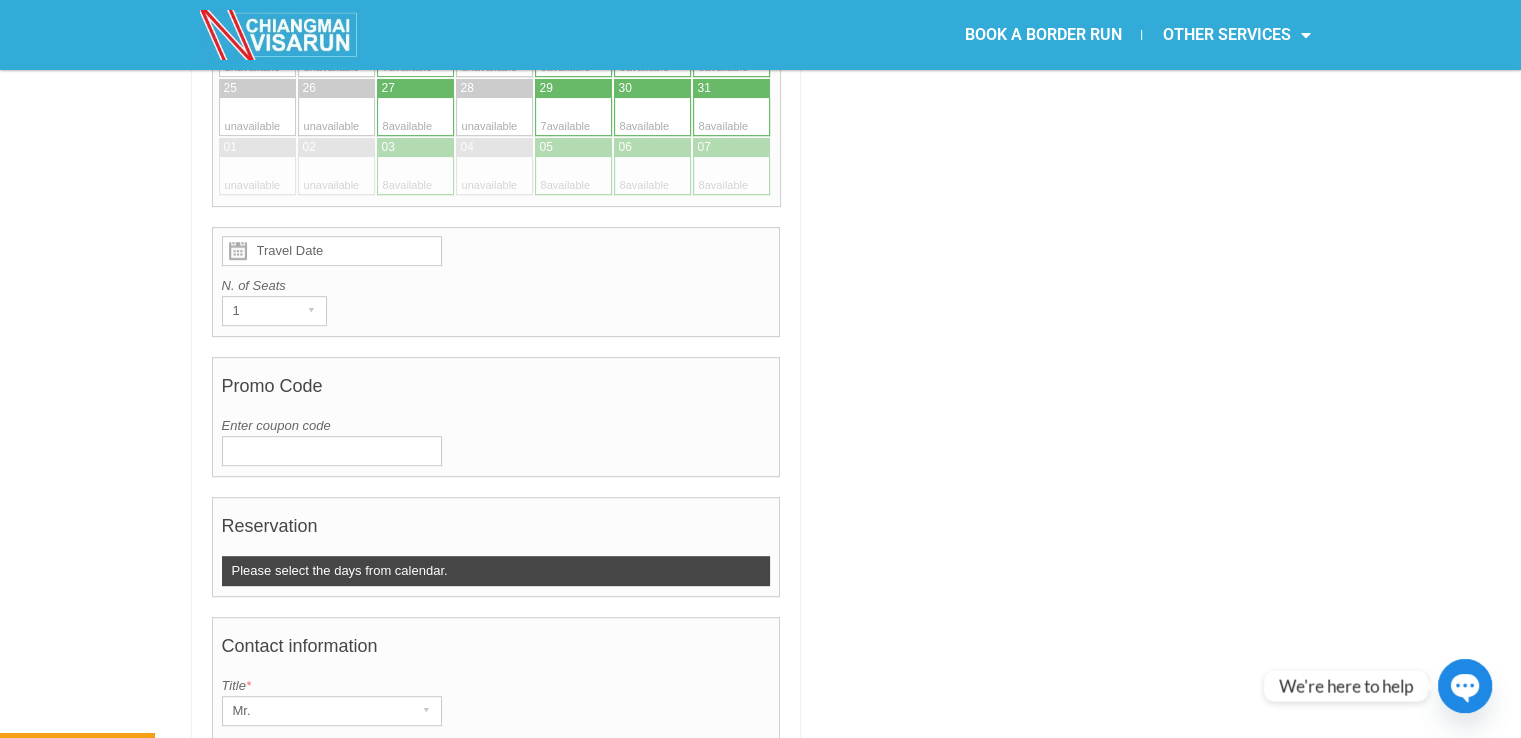 scroll, scrollTop: 941, scrollLeft: 0, axis: vertical 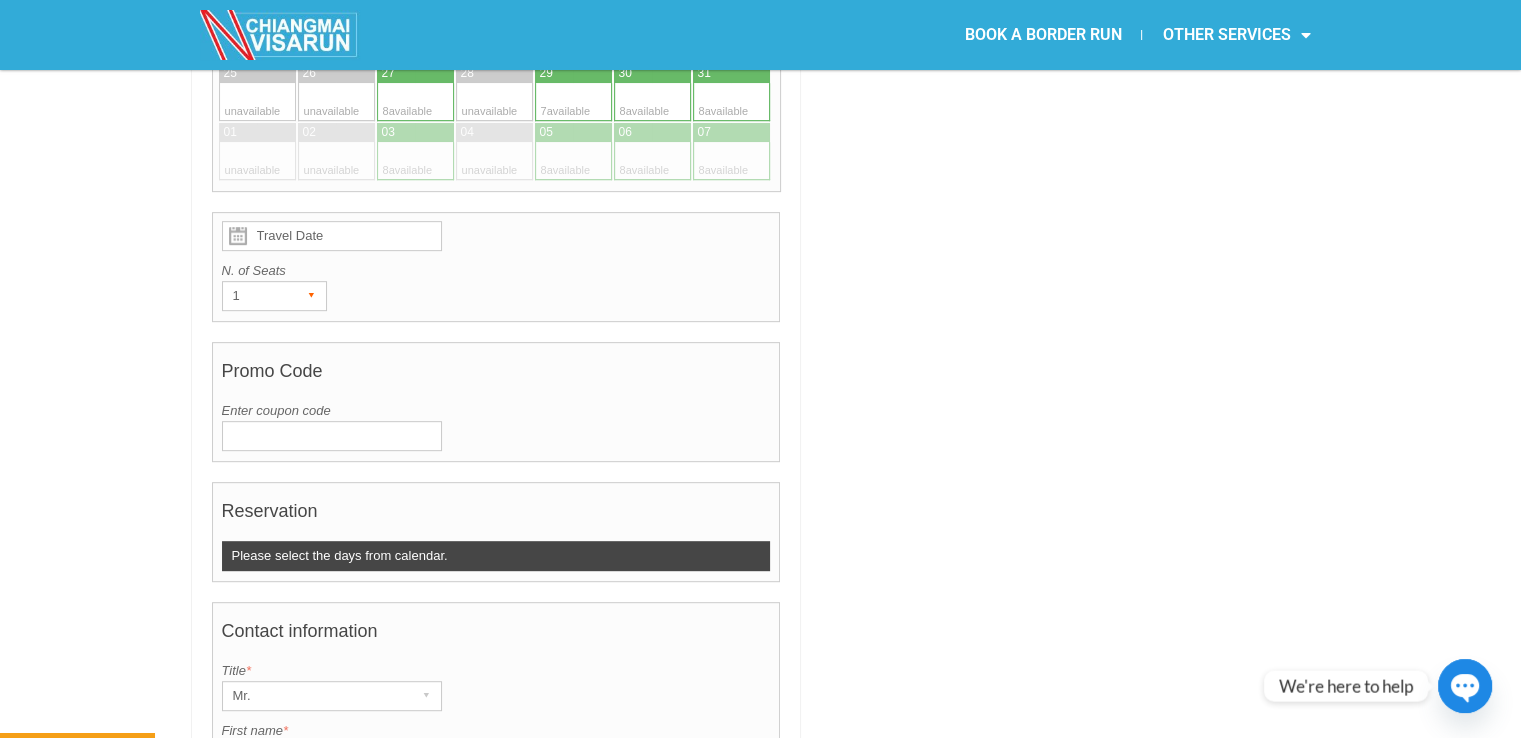 click on "▾" at bounding box center (312, 296) 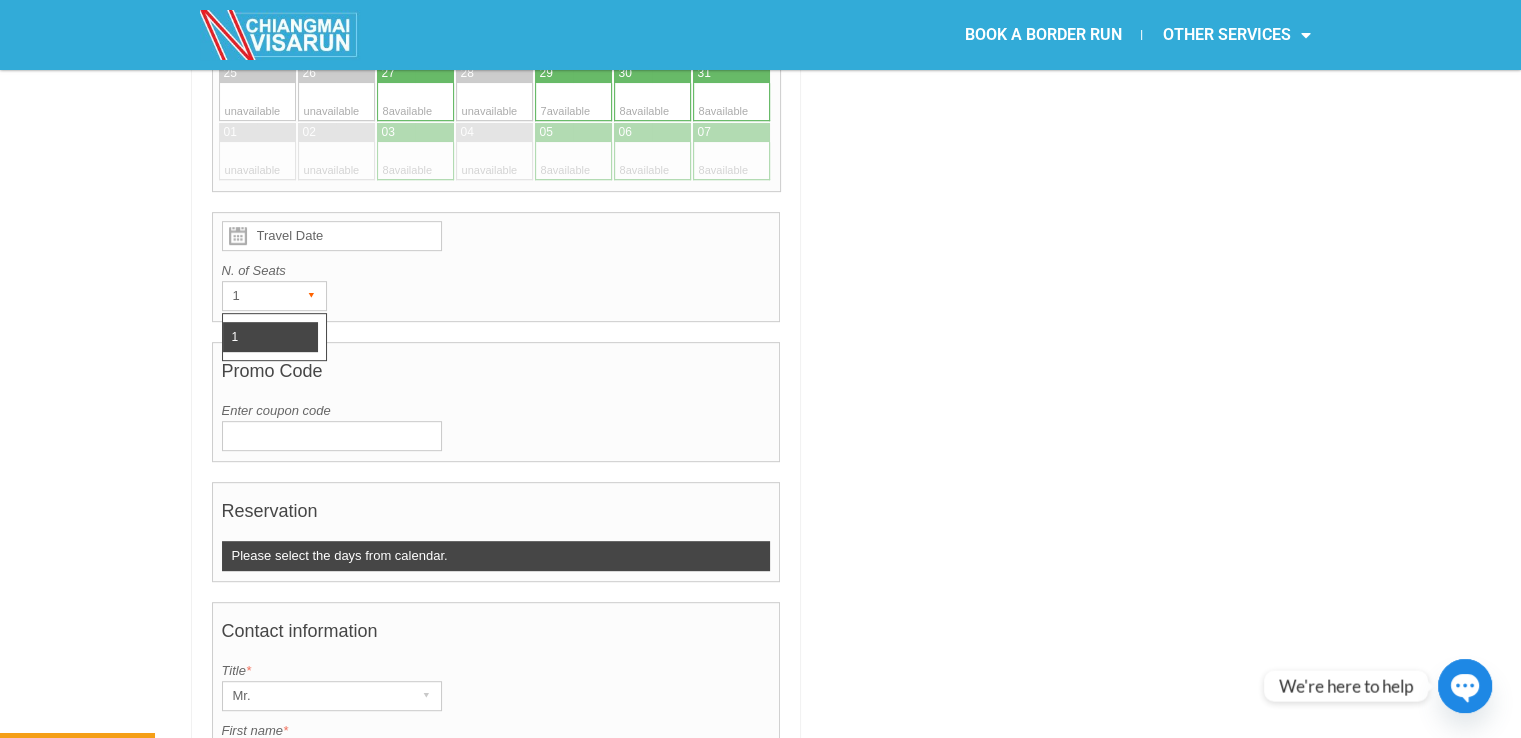 click on "▾" at bounding box center (312, 296) 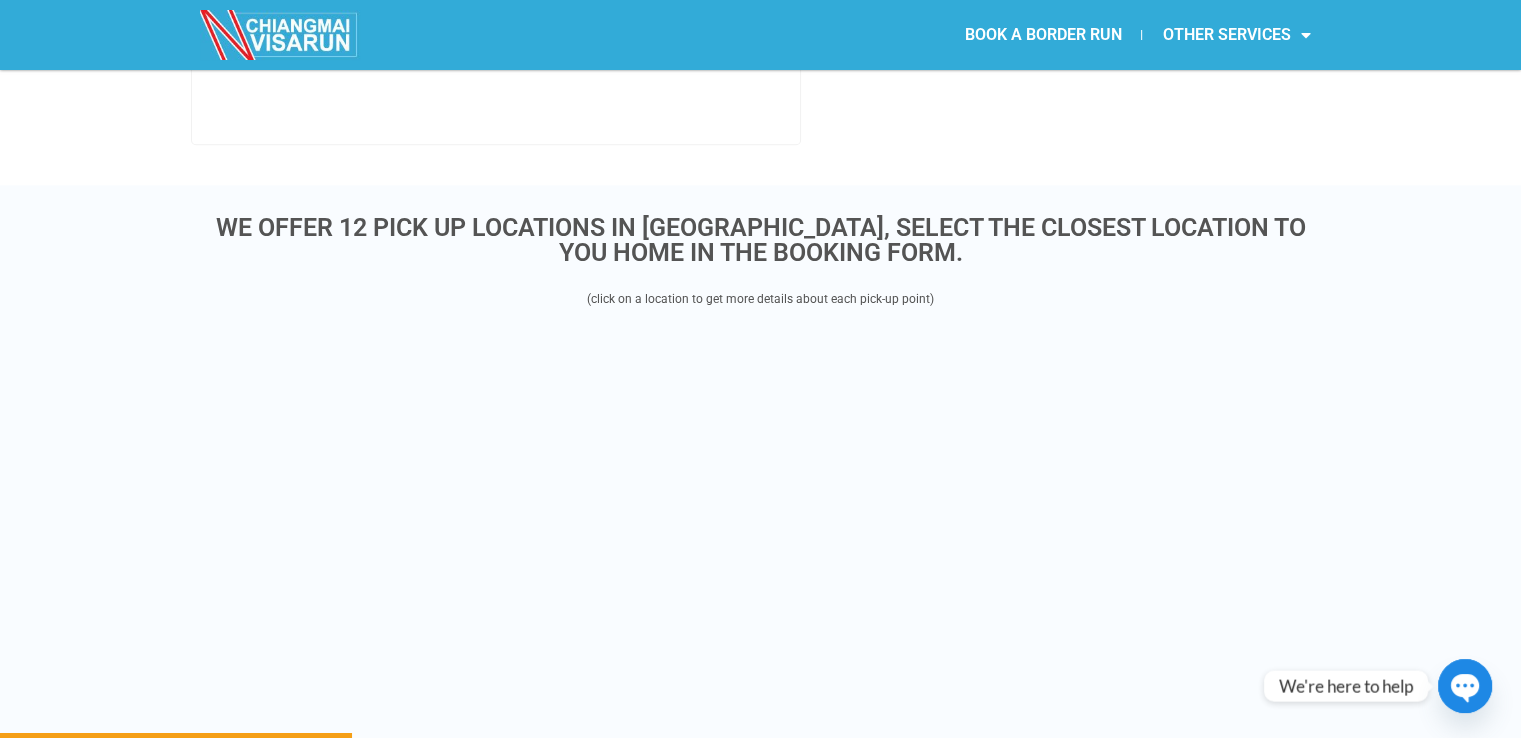 scroll, scrollTop: 2541, scrollLeft: 0, axis: vertical 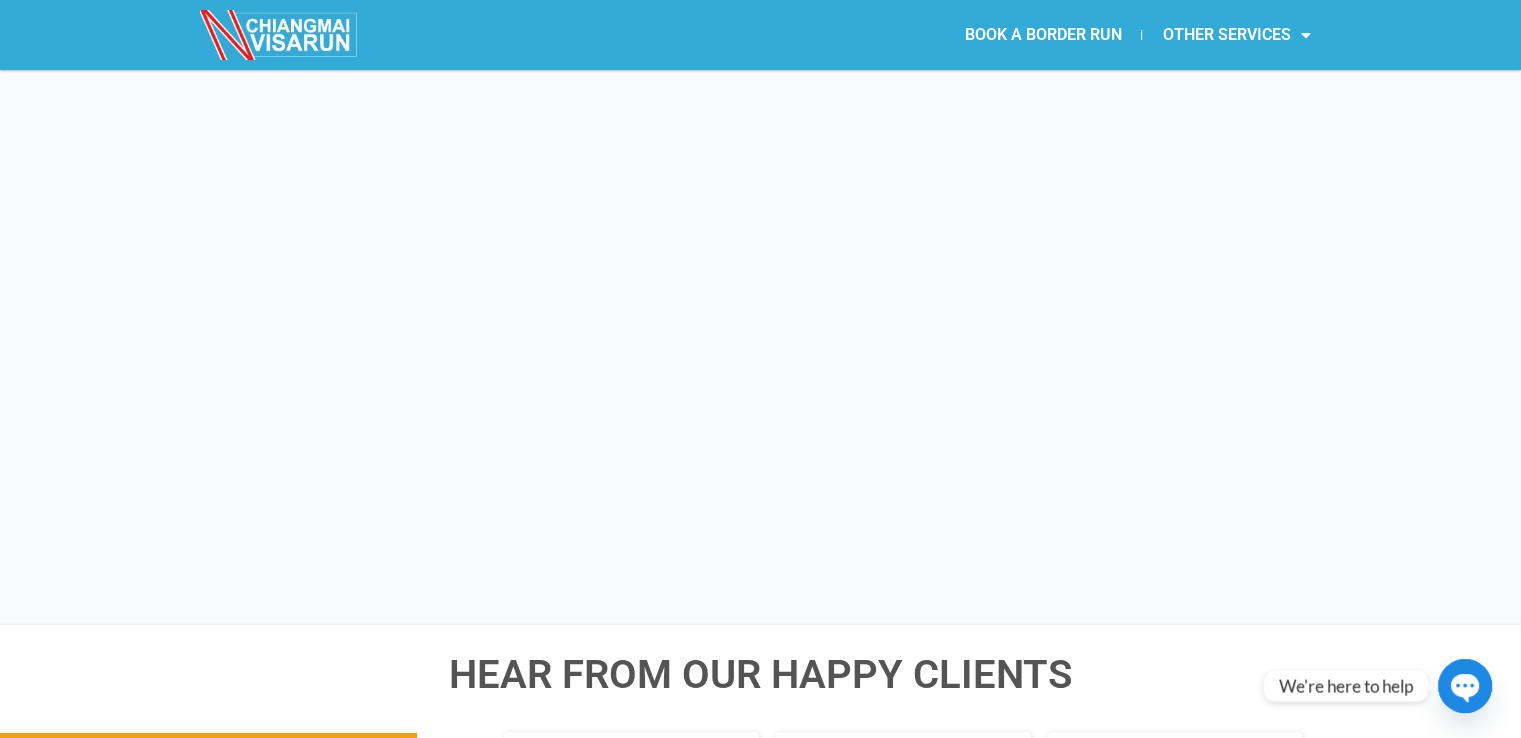 click on "Hear from Our Happy Clients            EXCELLENT          Based on  194 reviews                                                 [PERSON_NAME]    [DATE]       Trustindex verifies that the original source of the review is Google.   Smooth and easy. By far the most accommodating border [PERSON_NAME] service I've used until now                             Bas van der Wals    [DATE]       Trustindex verifies that the original source of the review is Google.   3rd time. Always good and reliable                             [PERSON_NAME]    [DATE]       Trustindex verifies that the original source of the review is Google.   An amazing experience to do your border run, you wont find better service  elsewhere                             [PERSON_NAME]    [DATE]       Trustindex verifies that the original source of the review is Google.     Read more                         [PERSON_NAME]    [DATE]       Trustindex verifies that the original source of the review is Google.     Read more" at bounding box center (761, 823) 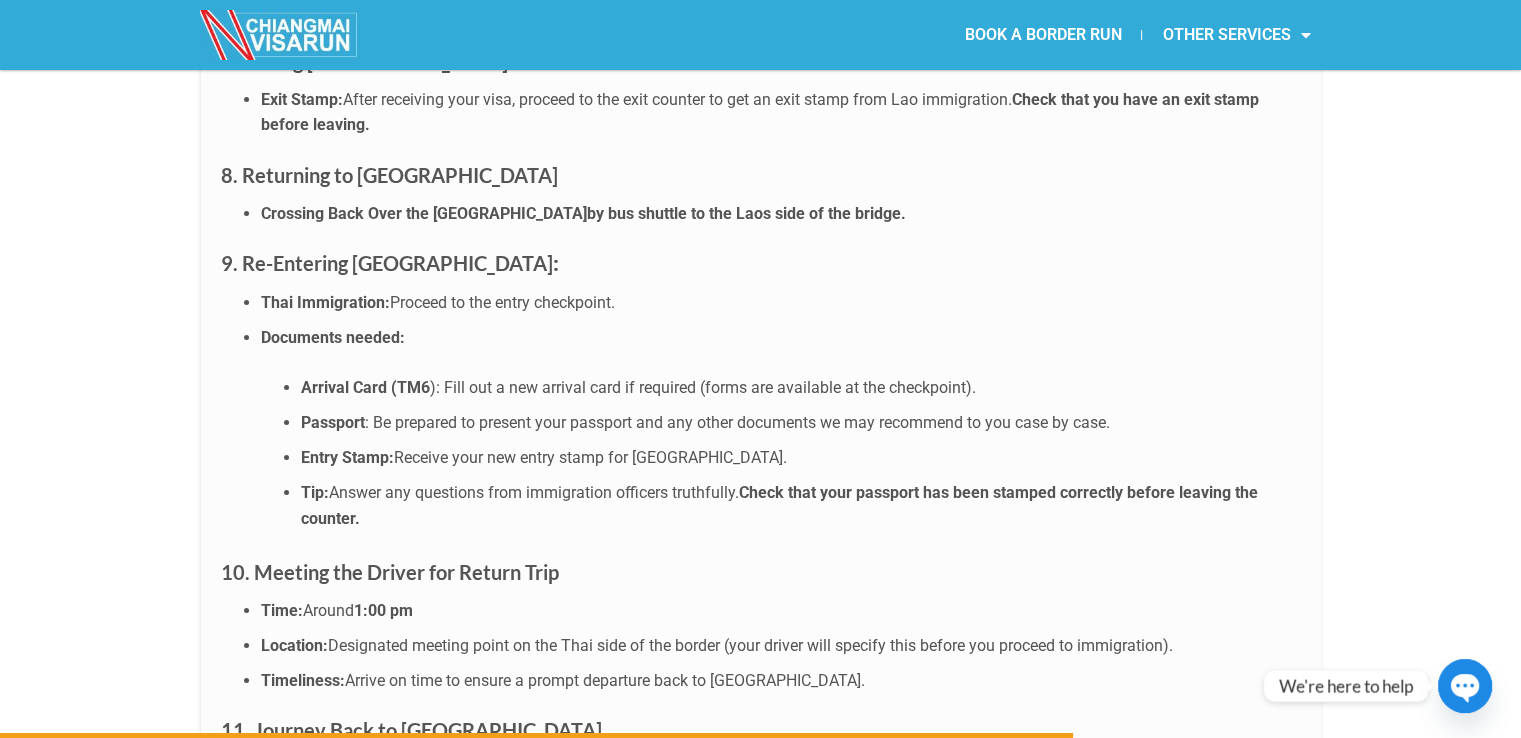 scroll, scrollTop: 6641, scrollLeft: 0, axis: vertical 